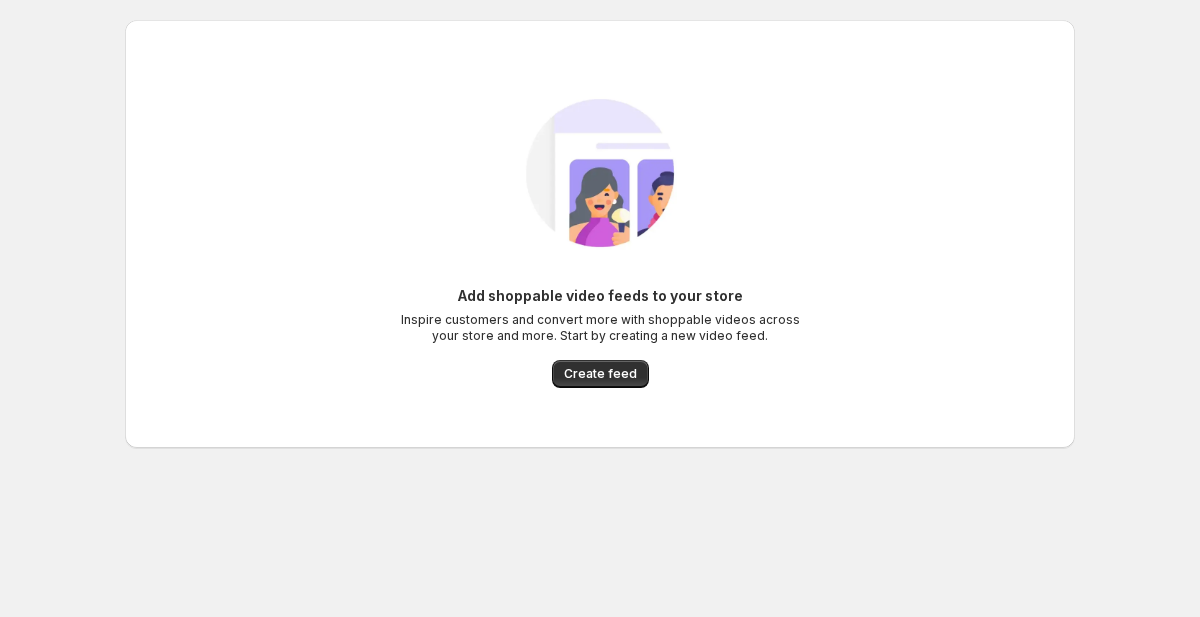 scroll, scrollTop: 0, scrollLeft: 0, axis: both 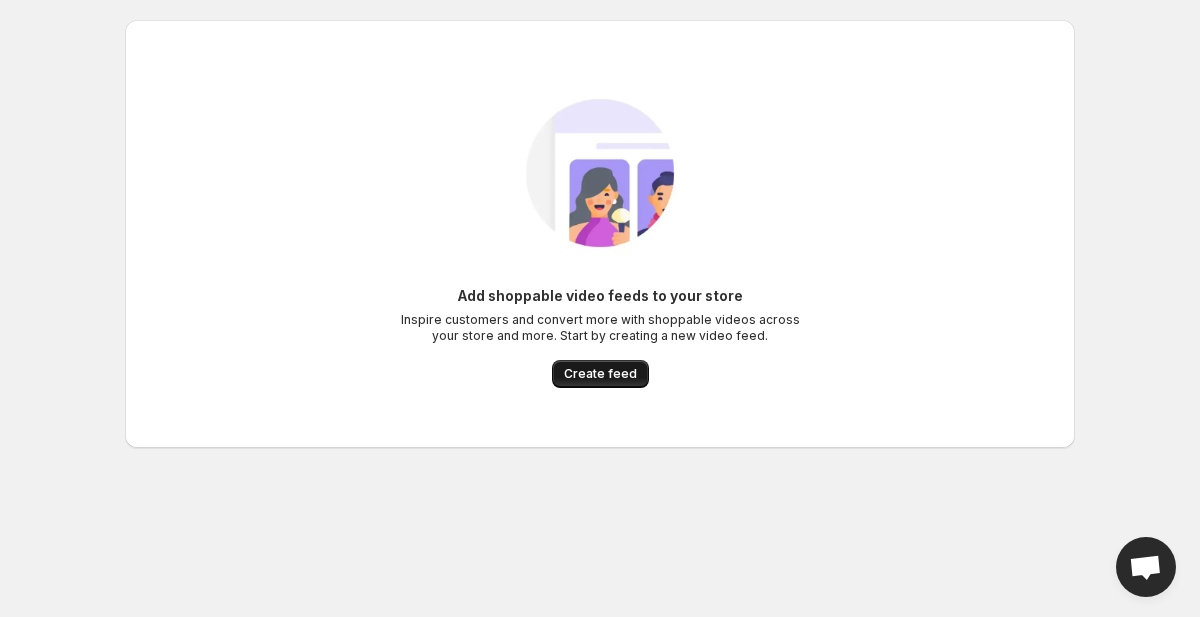 click on "Create feed" at bounding box center [600, 374] 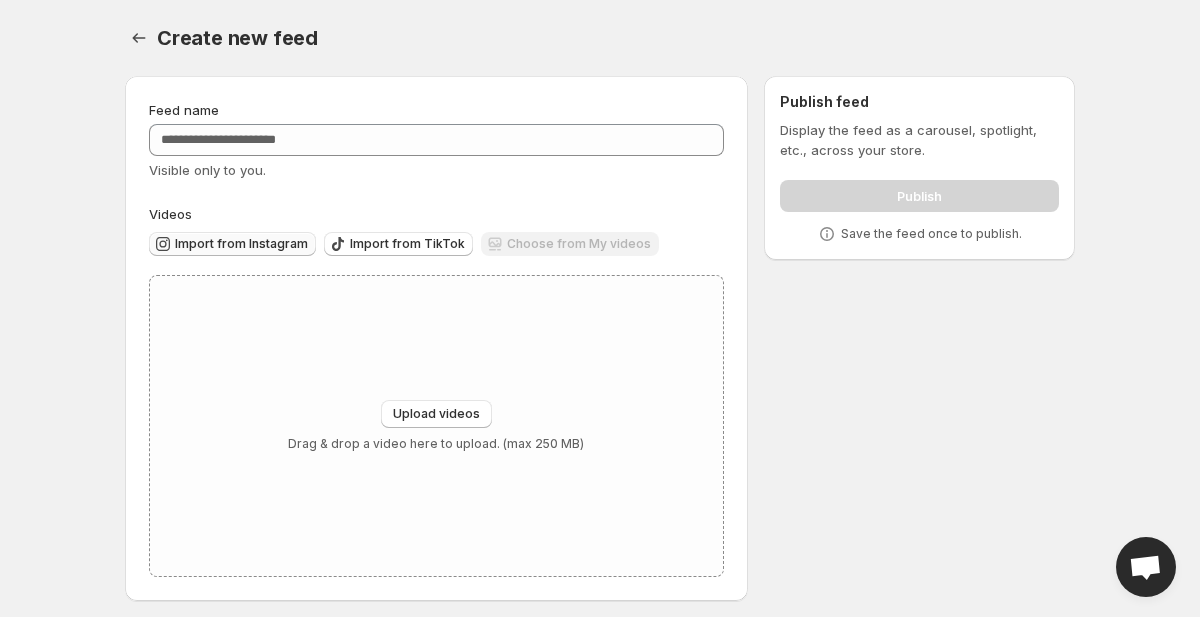 click on "Import from Instagram" at bounding box center [241, 244] 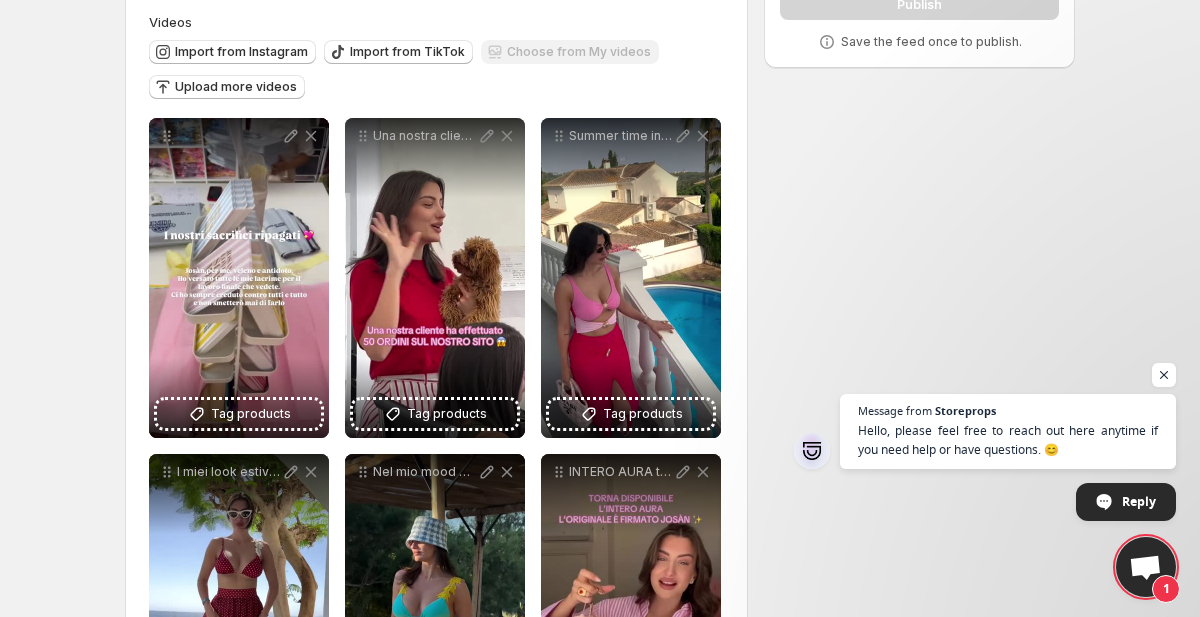 scroll, scrollTop: 197, scrollLeft: 0, axis: vertical 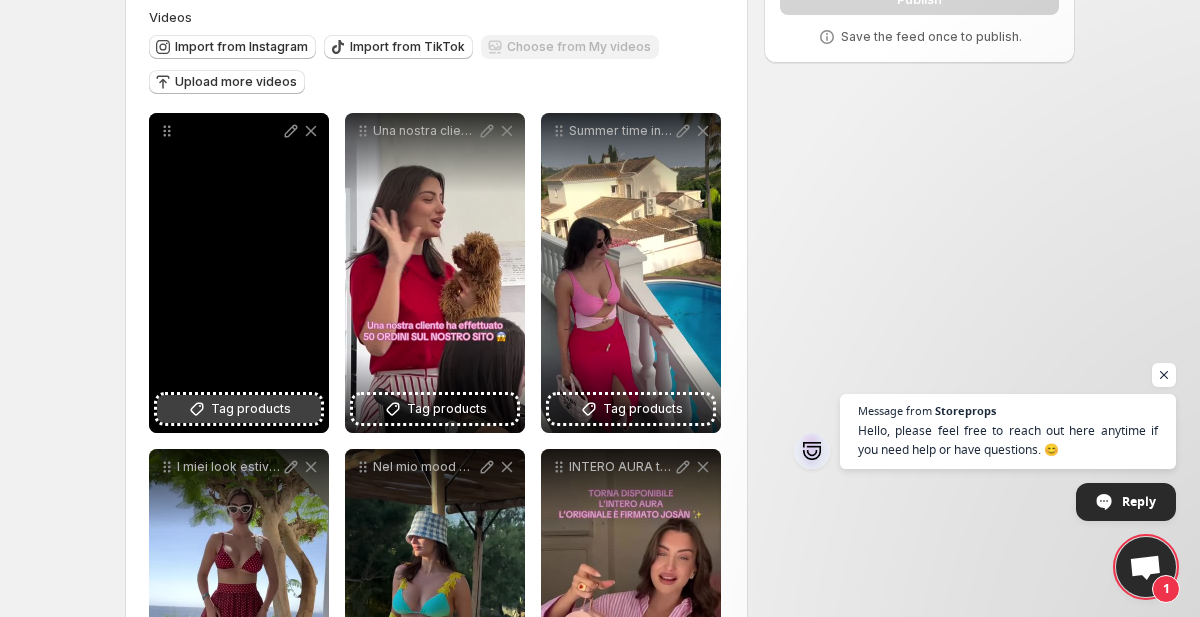 click on "Tag products" at bounding box center [251, 409] 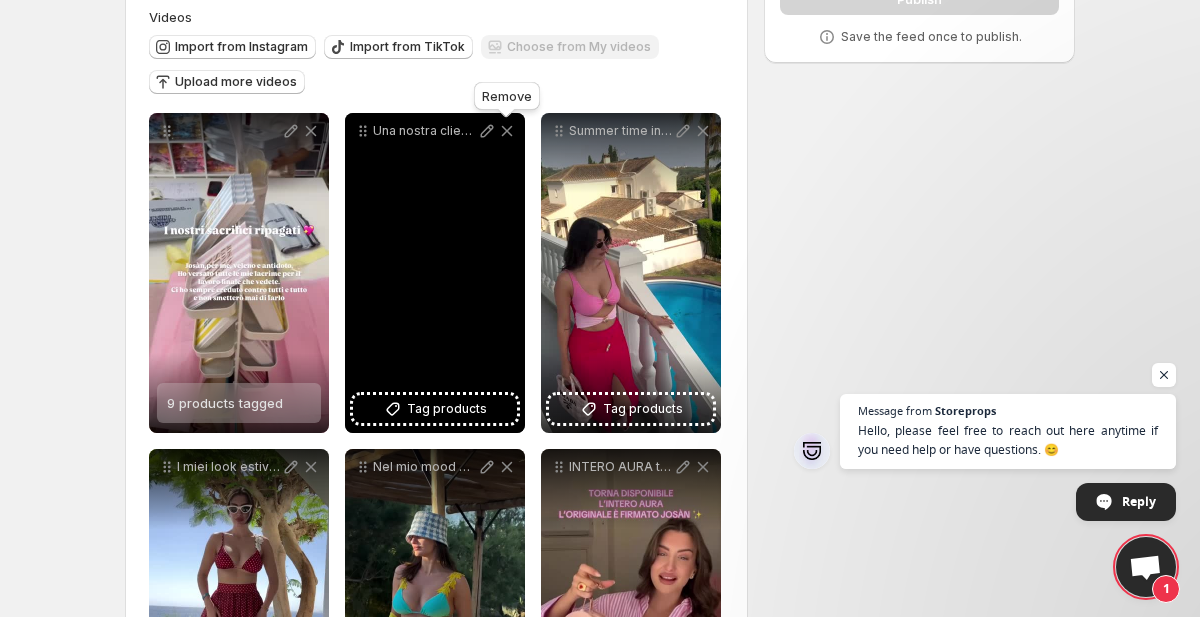 click 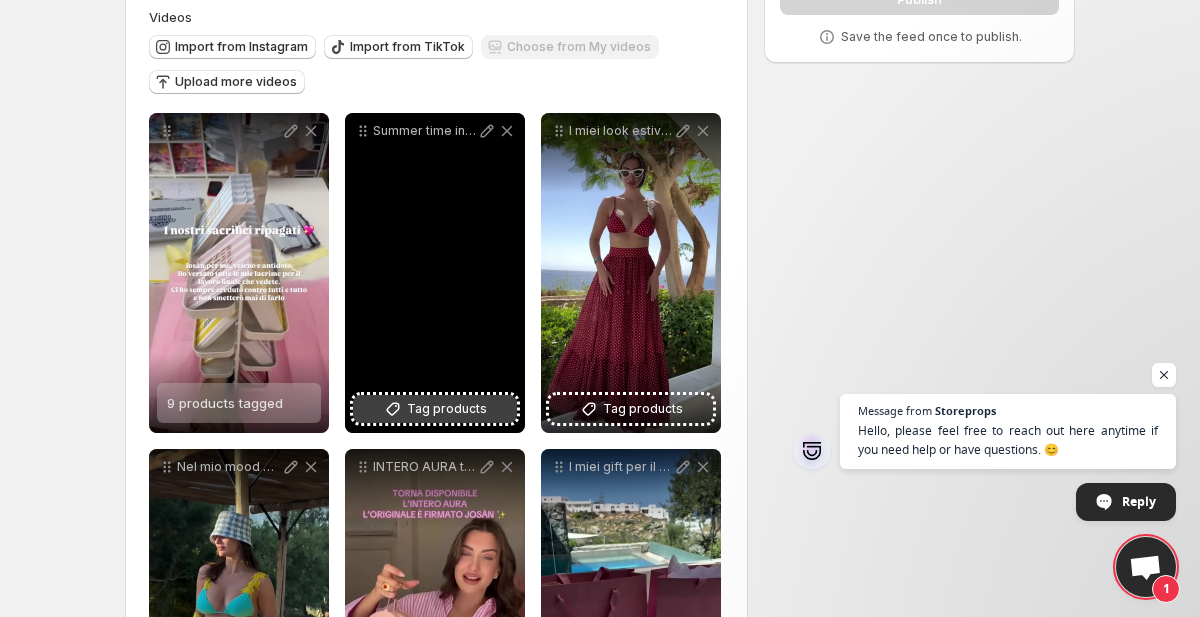 click on "Tag products" at bounding box center [435, 409] 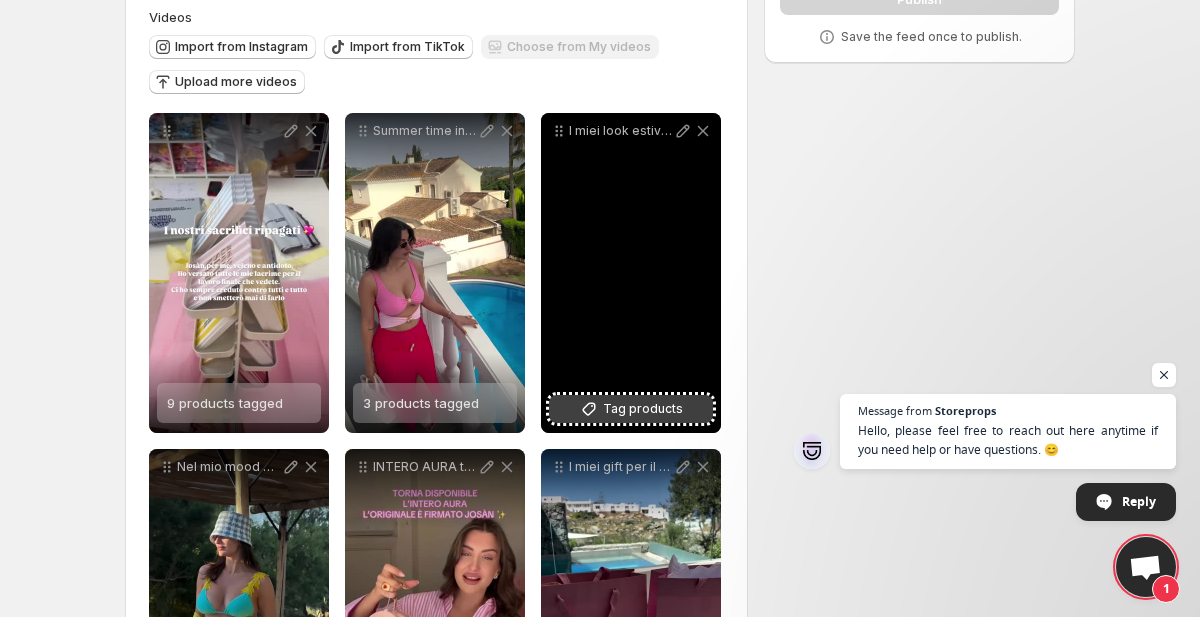 click on "Tag products" at bounding box center [643, 409] 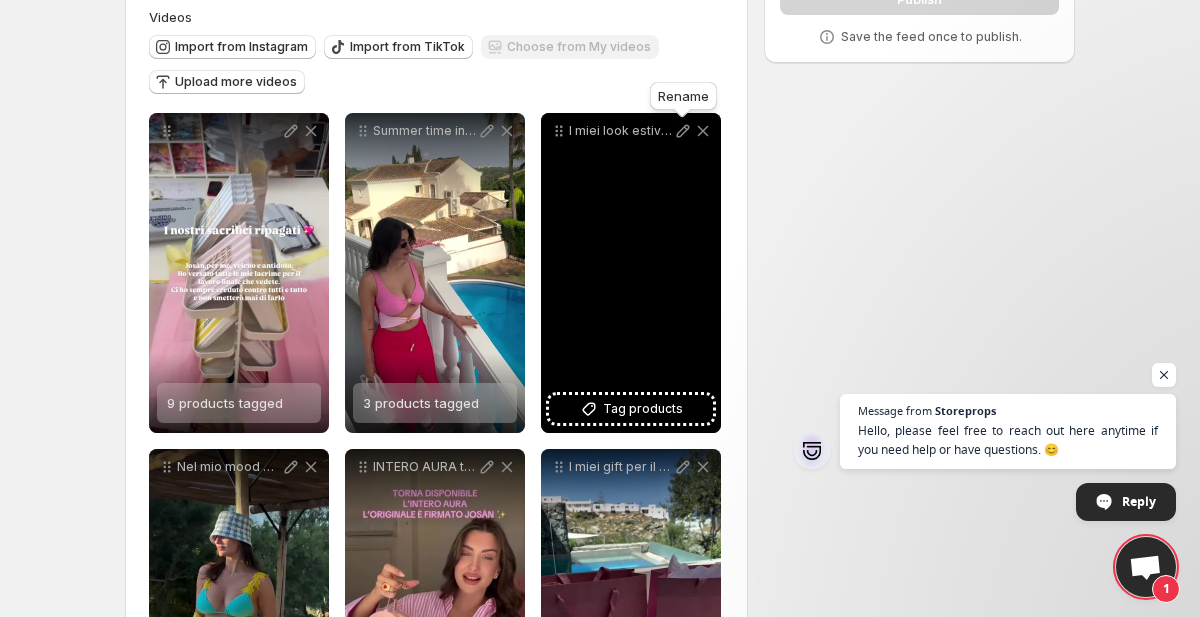 click 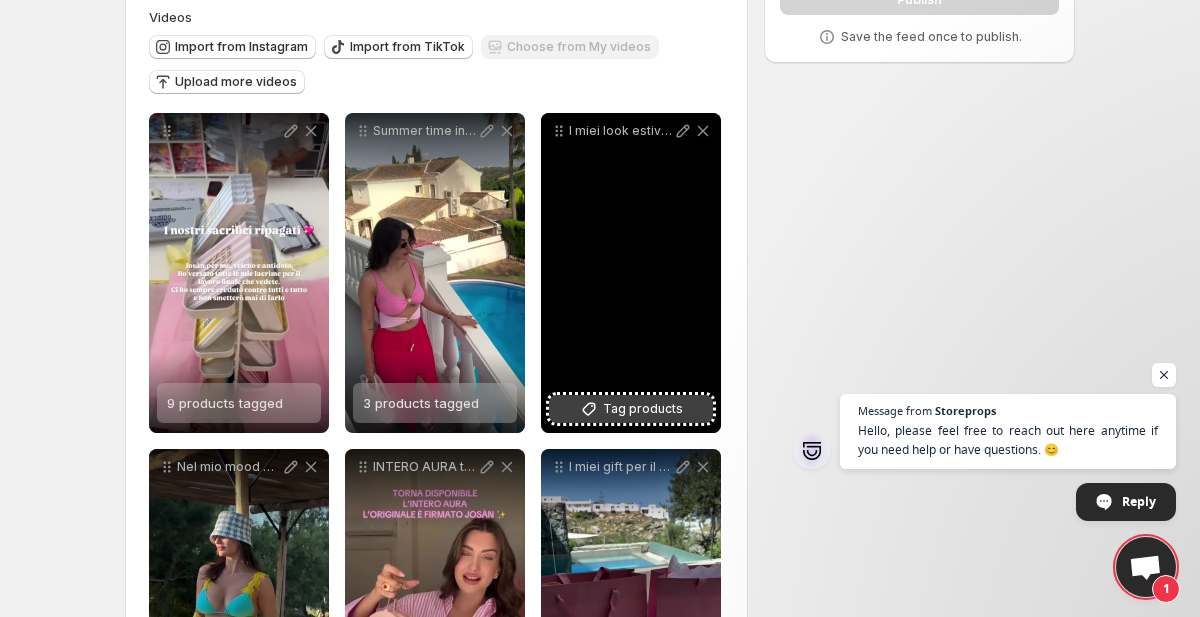 click 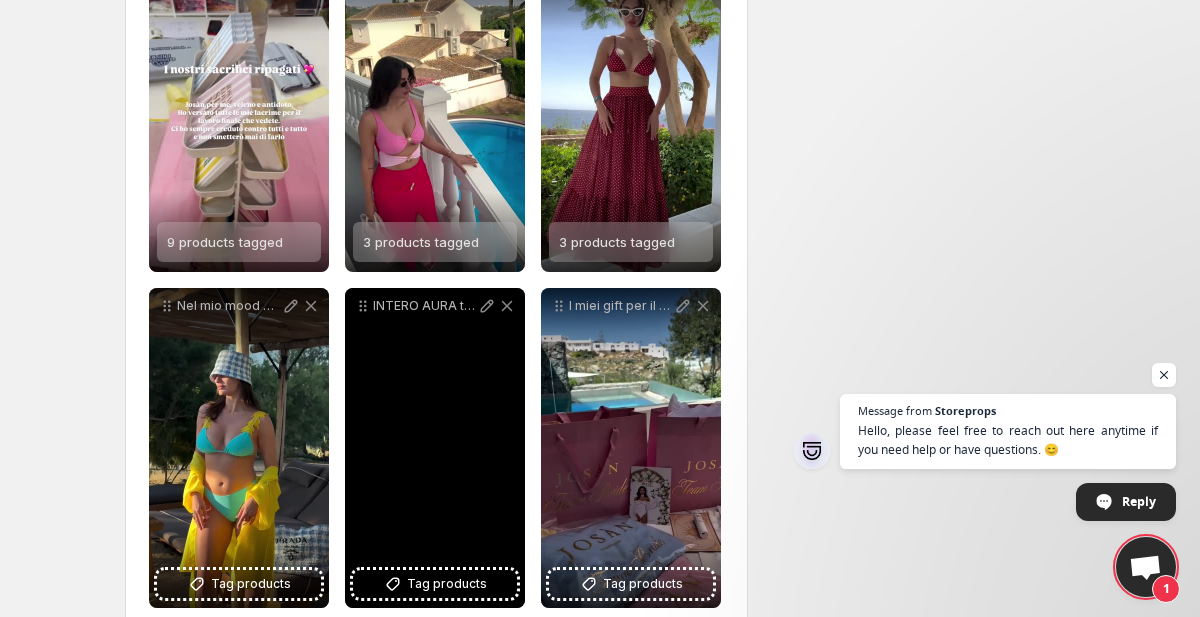 scroll, scrollTop: 398, scrollLeft: 0, axis: vertical 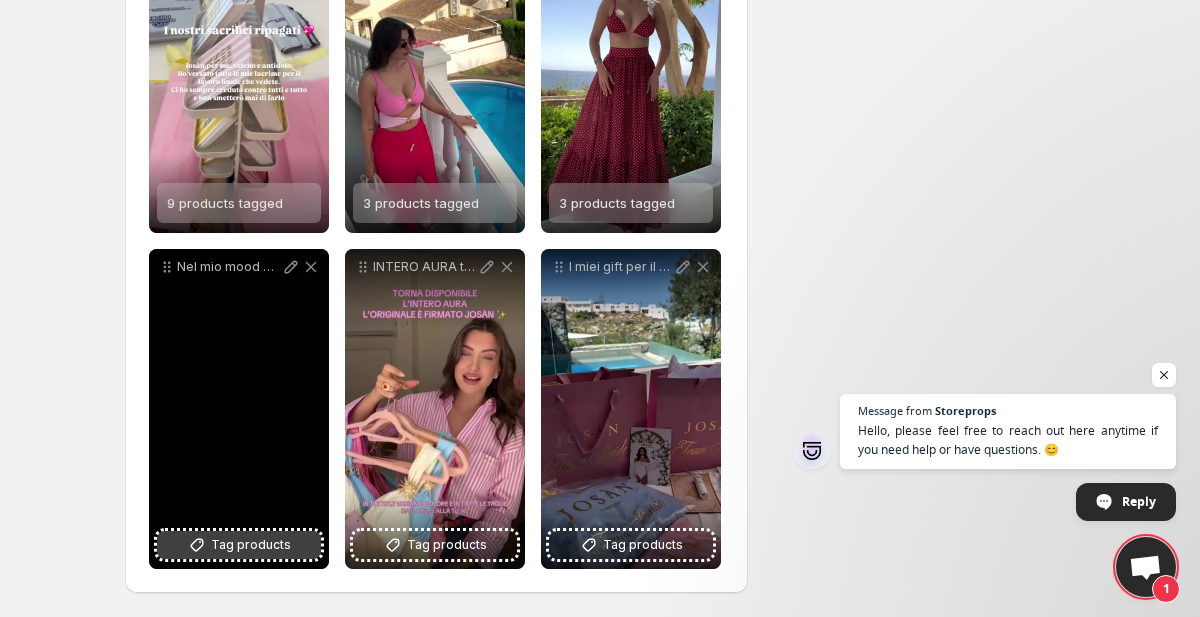 click on "Tag products" at bounding box center [251, 545] 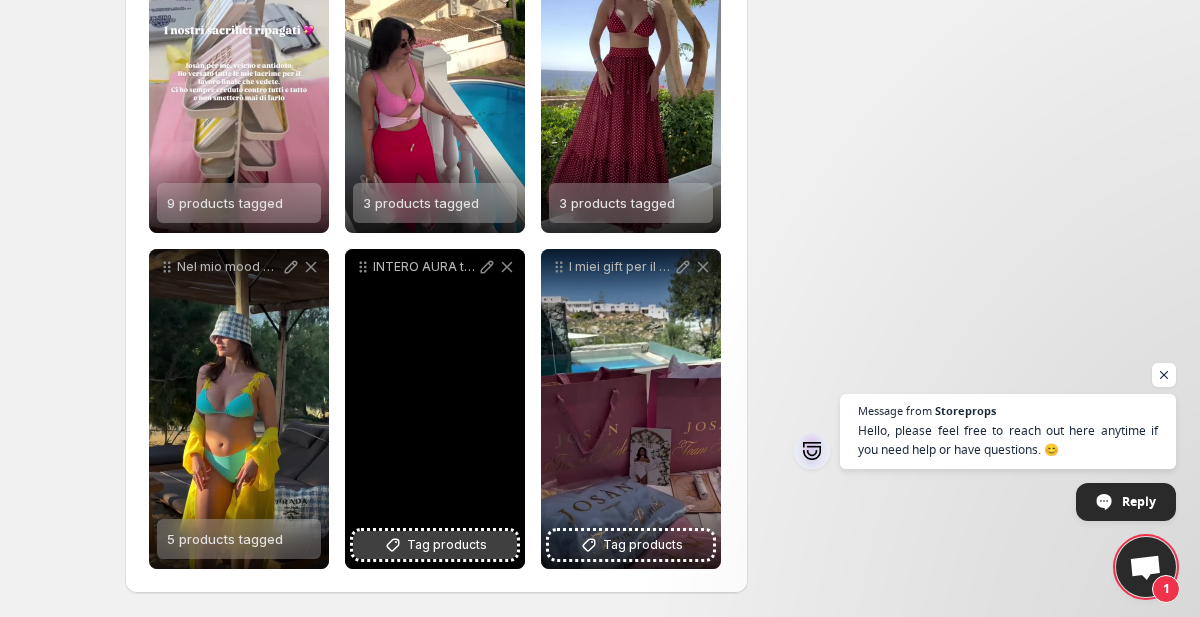 click on "Tag products" at bounding box center (447, 545) 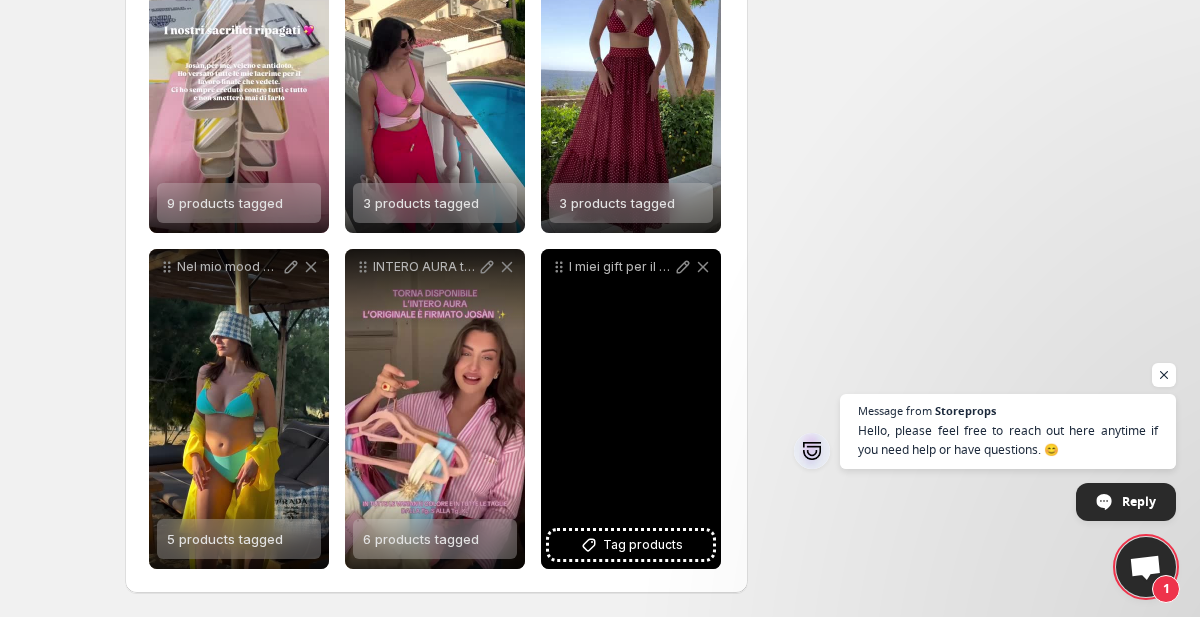 click on "I miei gift per il mio teamBride
Fatto con amore  vi piace Io adorooo
Sun-stick by [USERNAME]
Set personalizzato by [USERNAME]" at bounding box center (631, 409) 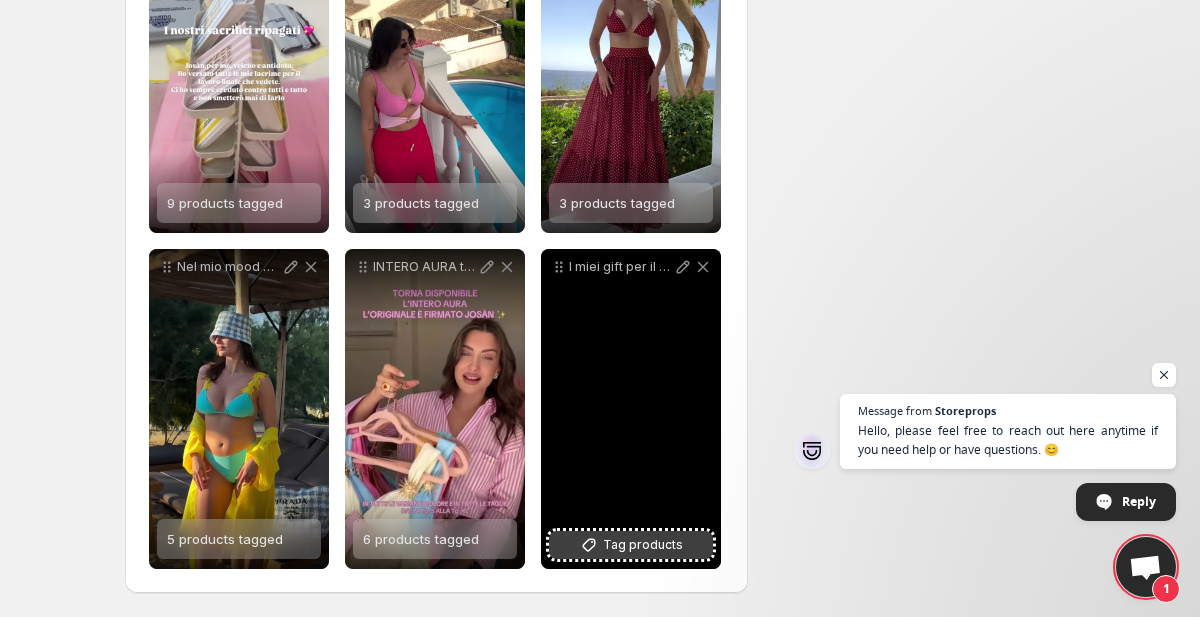 click on "Tag products" at bounding box center [643, 545] 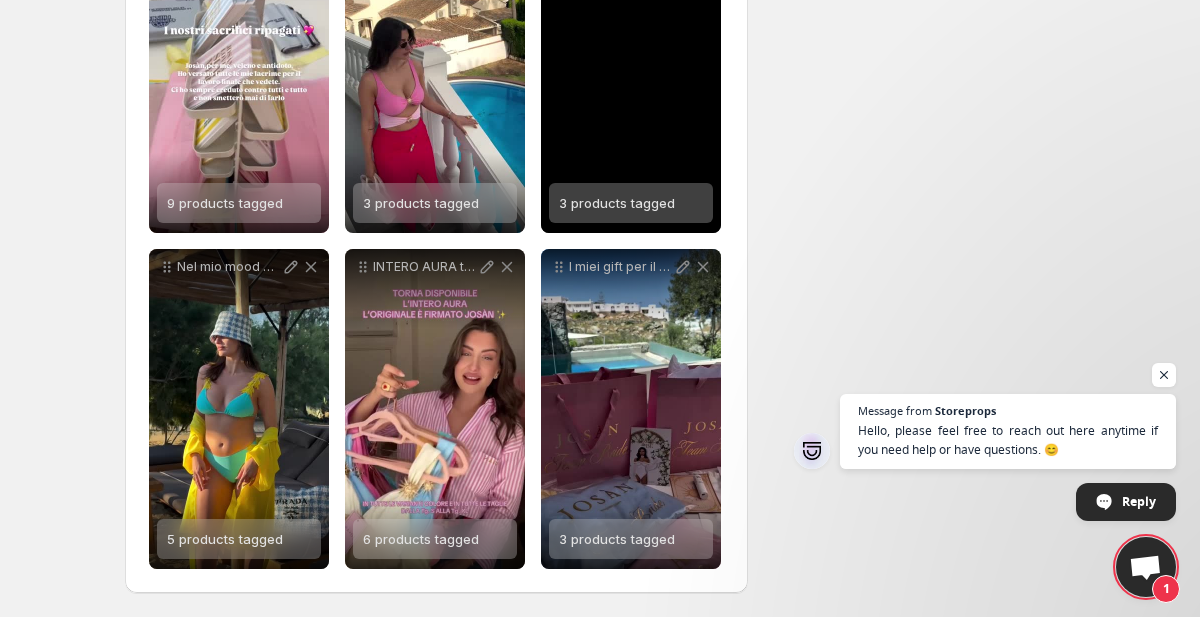 scroll, scrollTop: 0, scrollLeft: 0, axis: both 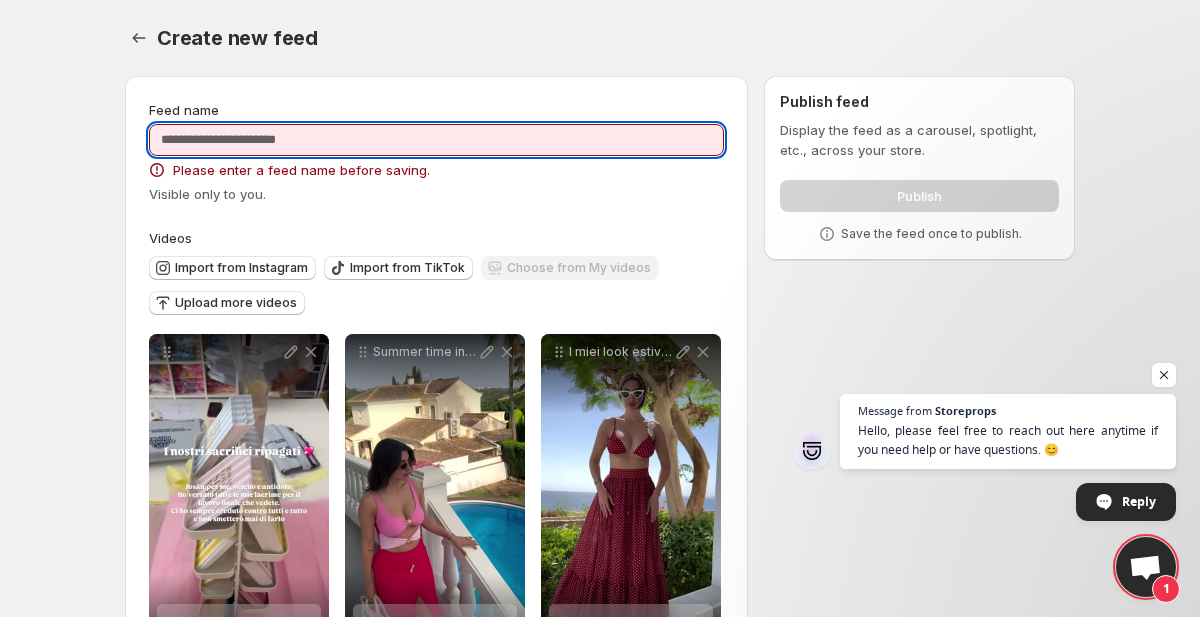click on "Feed name" at bounding box center (436, 140) 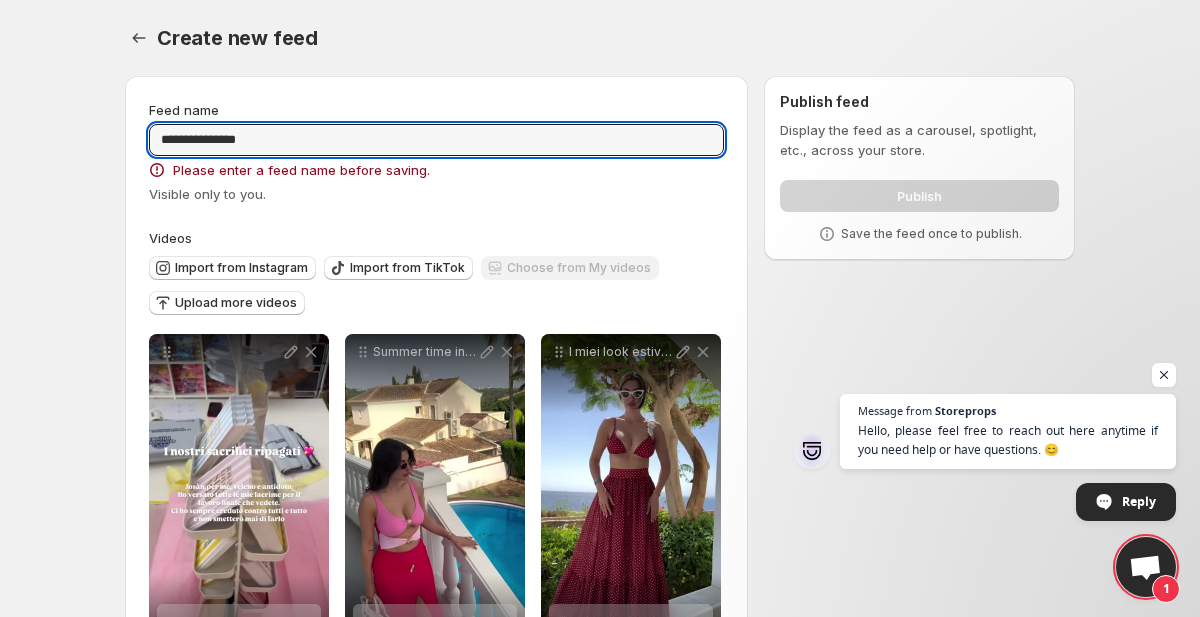 type on "**********" 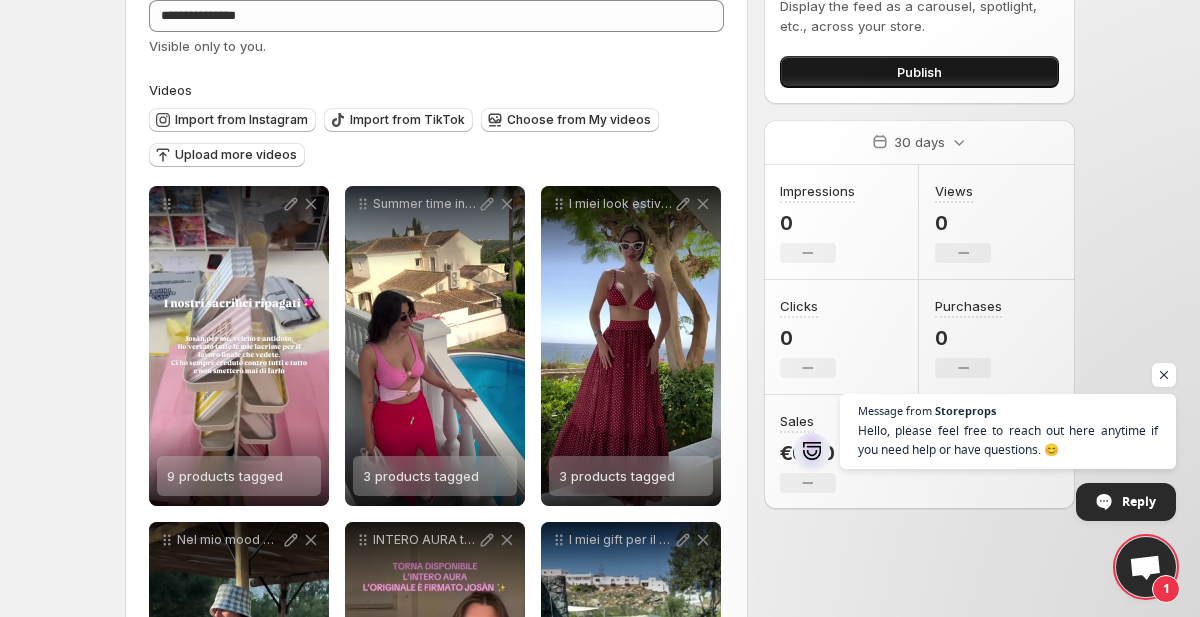 scroll, scrollTop: 0, scrollLeft: 0, axis: both 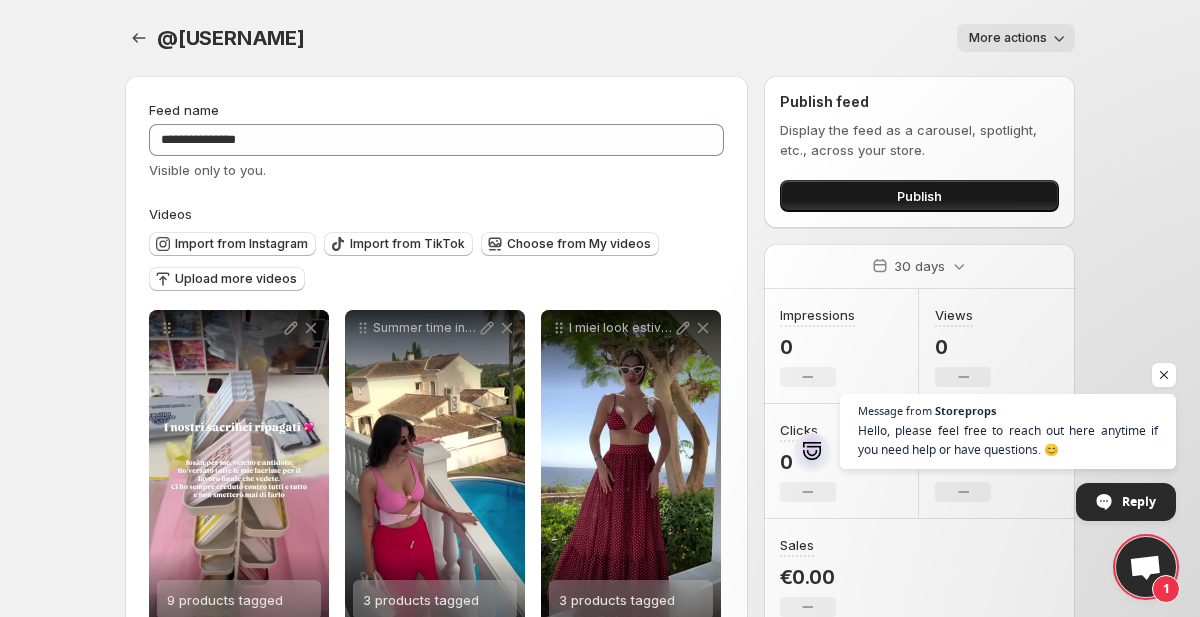 click on "Publish" at bounding box center [919, 196] 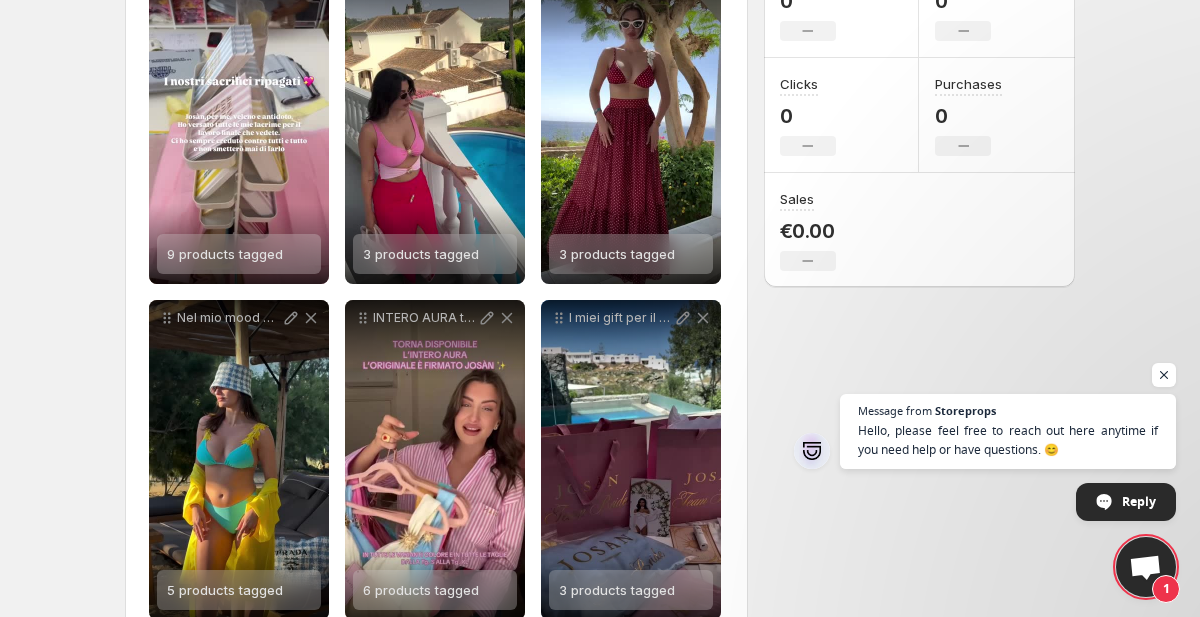 scroll, scrollTop: 398, scrollLeft: 0, axis: vertical 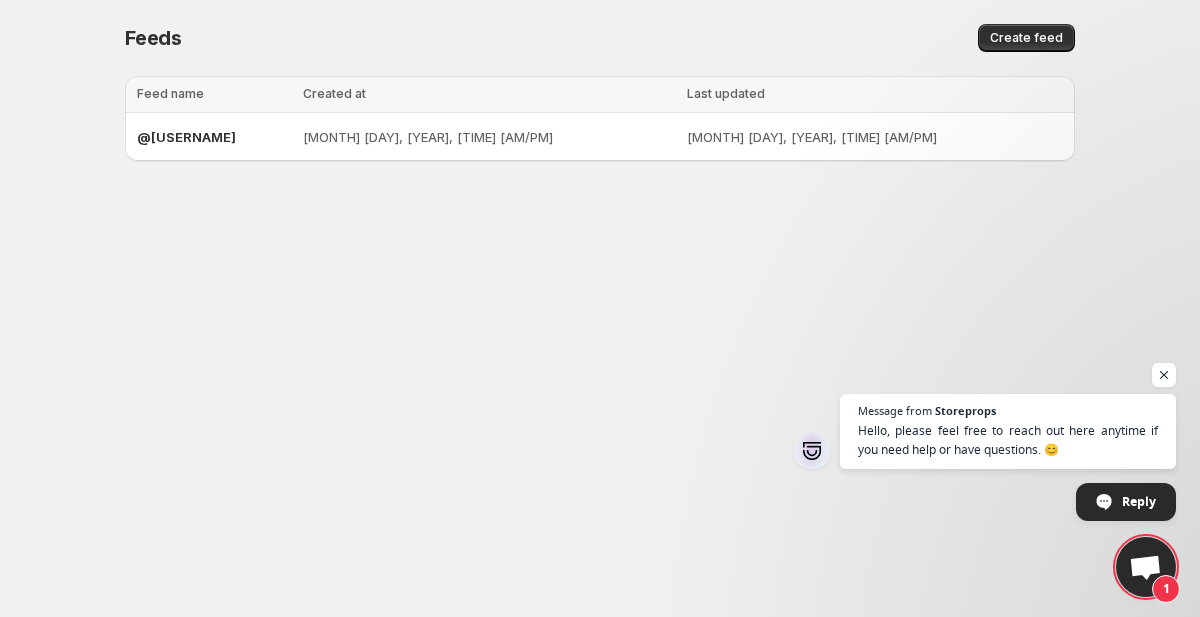 click on "Loading tables… Loading tables… Feed name Created at Last updated Select table 0 selected Feed name Created at Last updated @[USERNAME] [MONTH] [DAY], [YEAR], [TIME] [AM/PM] [MONTH] [DAY], [YEAR], [TIME] [AM/PM]" at bounding box center (592, 134) 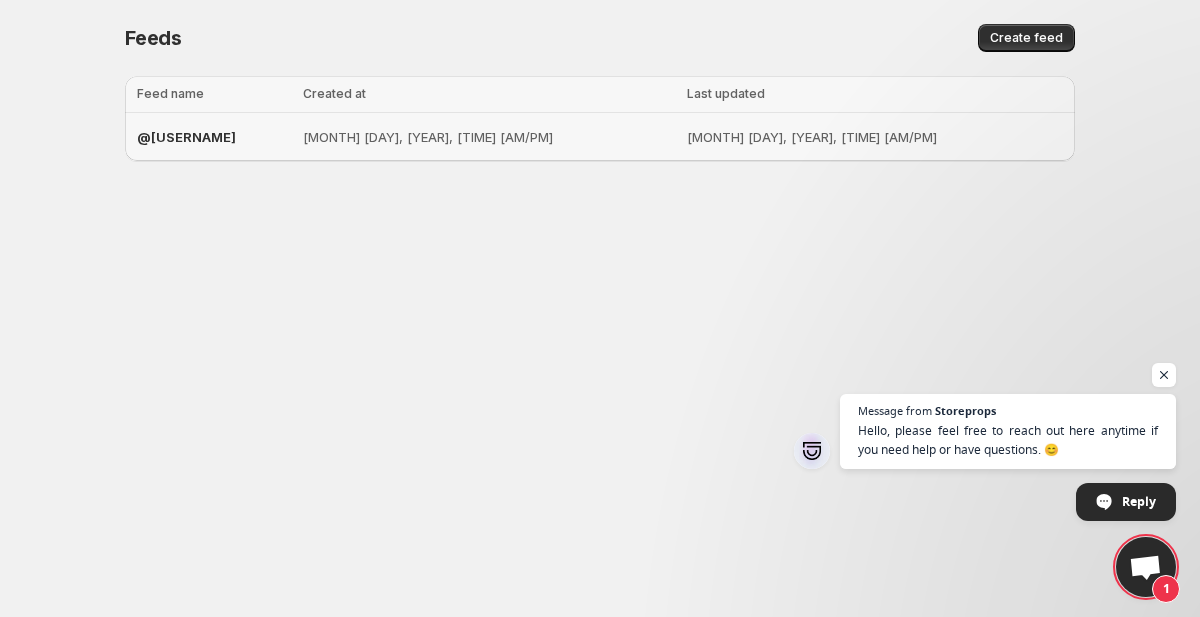 click on "@[USERNAME]" at bounding box center [214, 137] 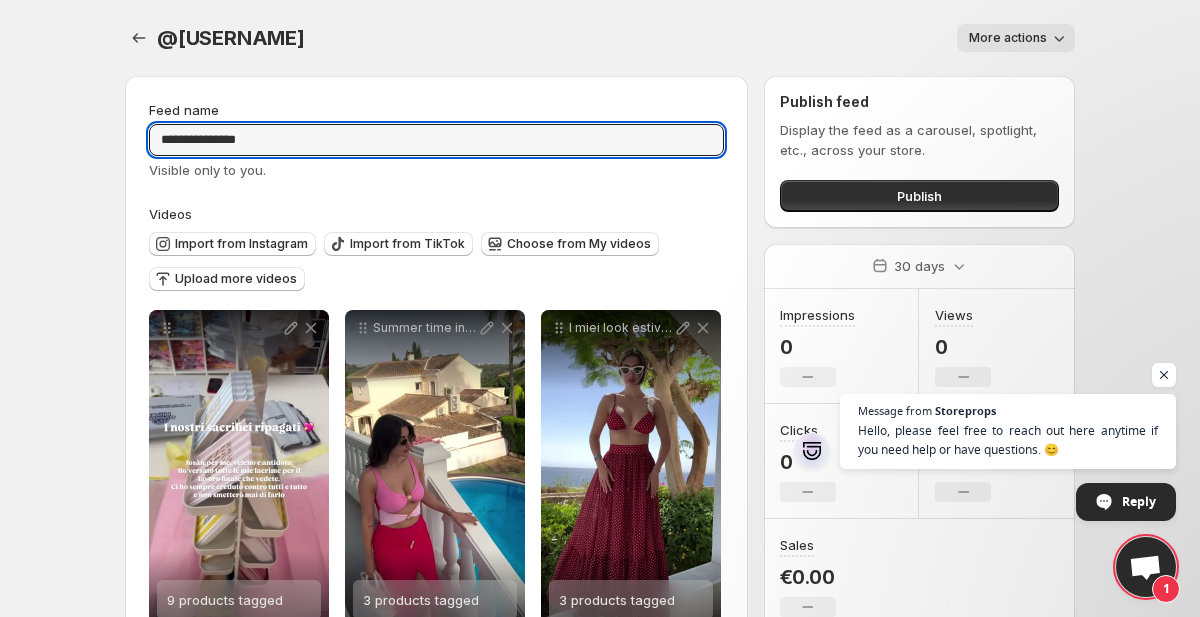 click on "**********" at bounding box center [436, 140] 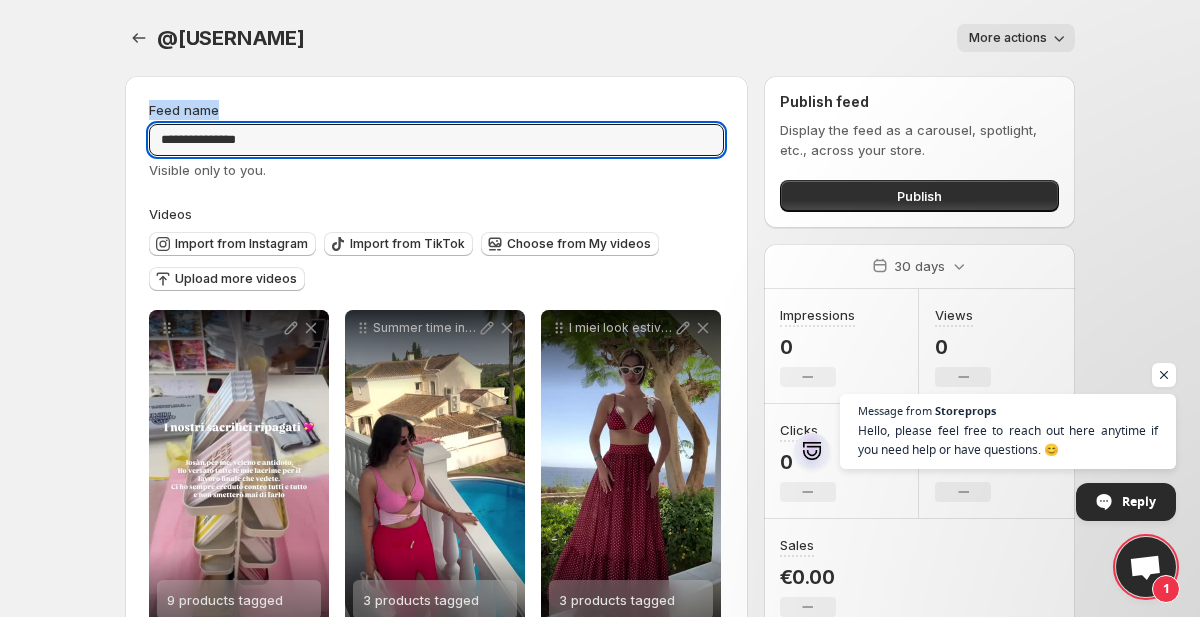 click on "Feed name" at bounding box center [436, 110] 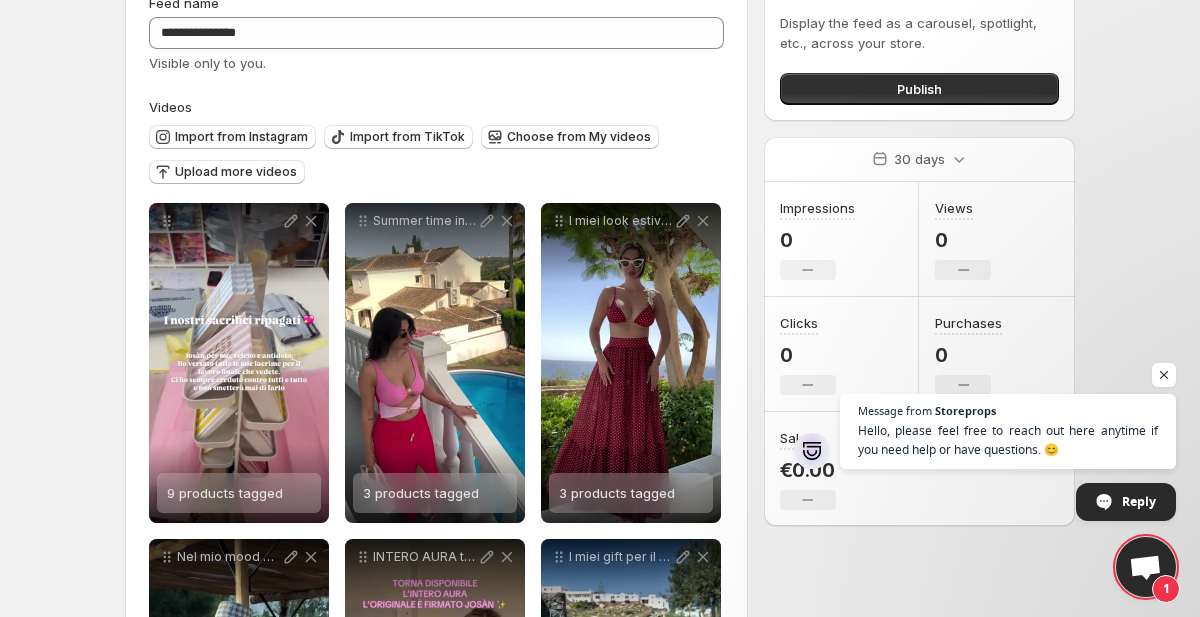 click on "**********" at bounding box center (436, 426) 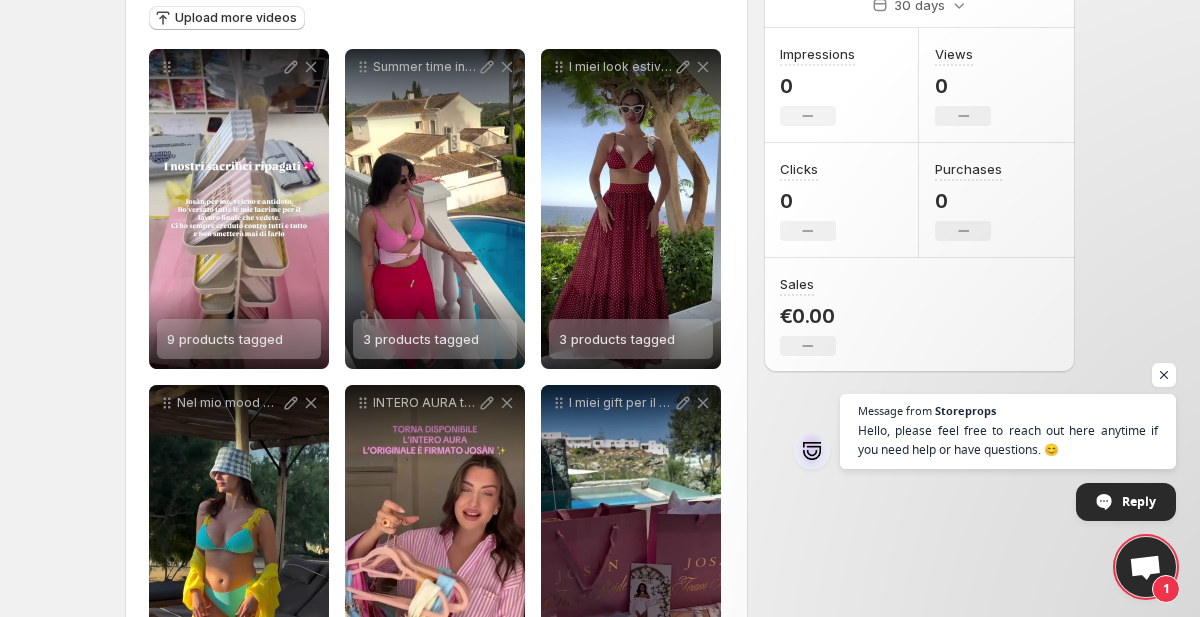 scroll, scrollTop: 0, scrollLeft: 0, axis: both 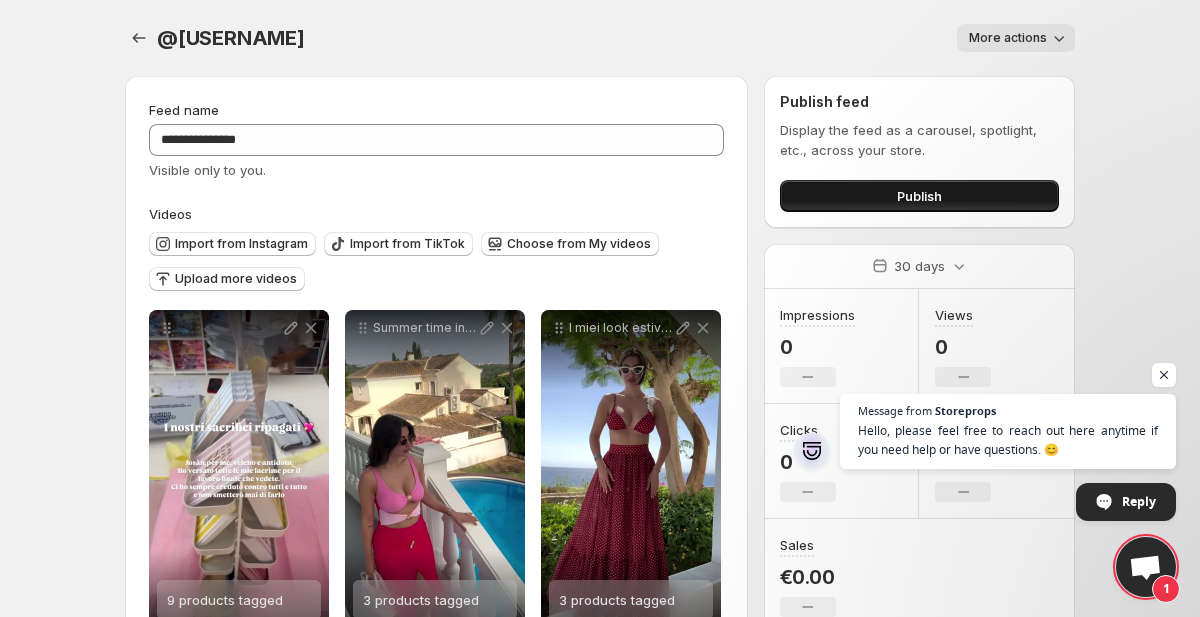 click on "Publish" at bounding box center [919, 196] 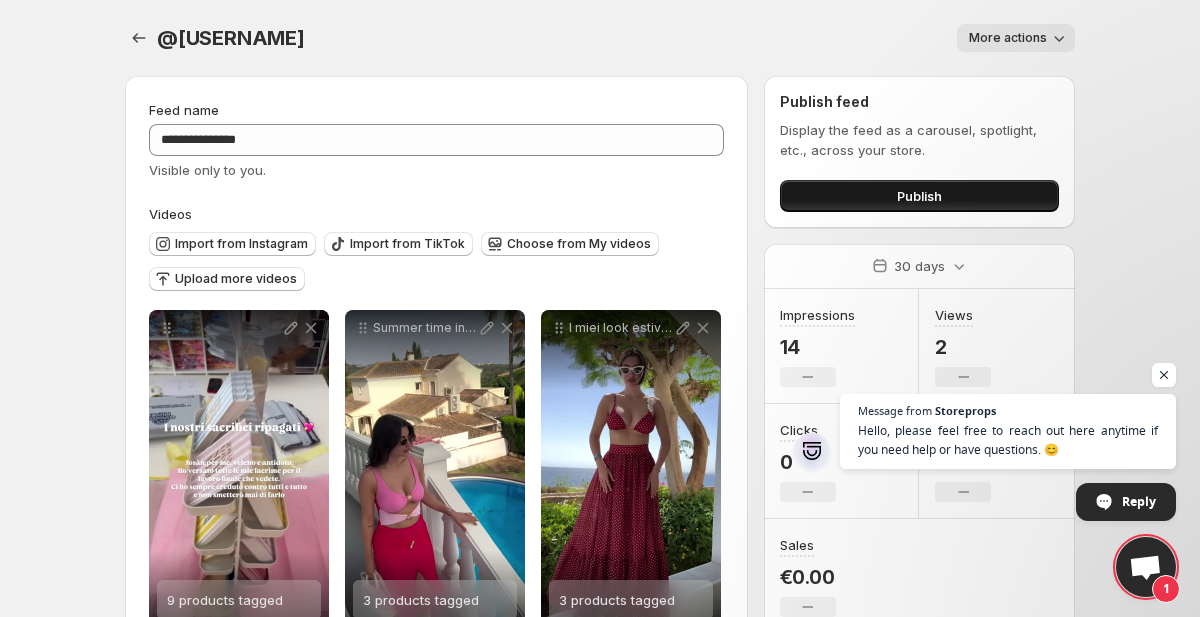 scroll, scrollTop: 26, scrollLeft: 0, axis: vertical 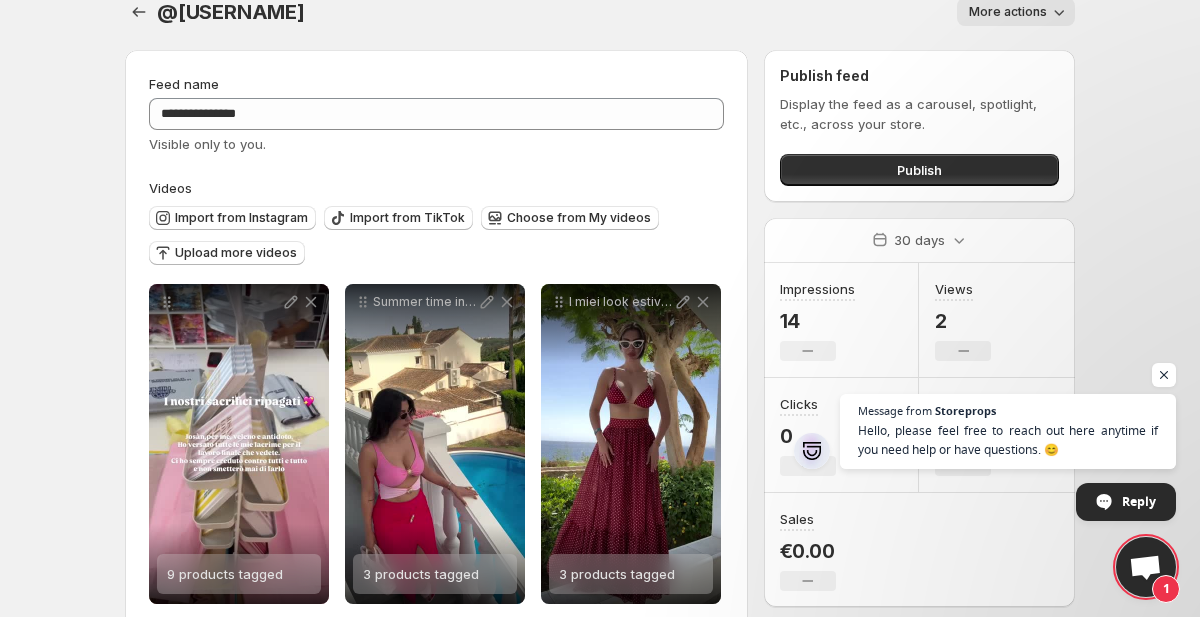 click on "More actions" at bounding box center (1008, 12) 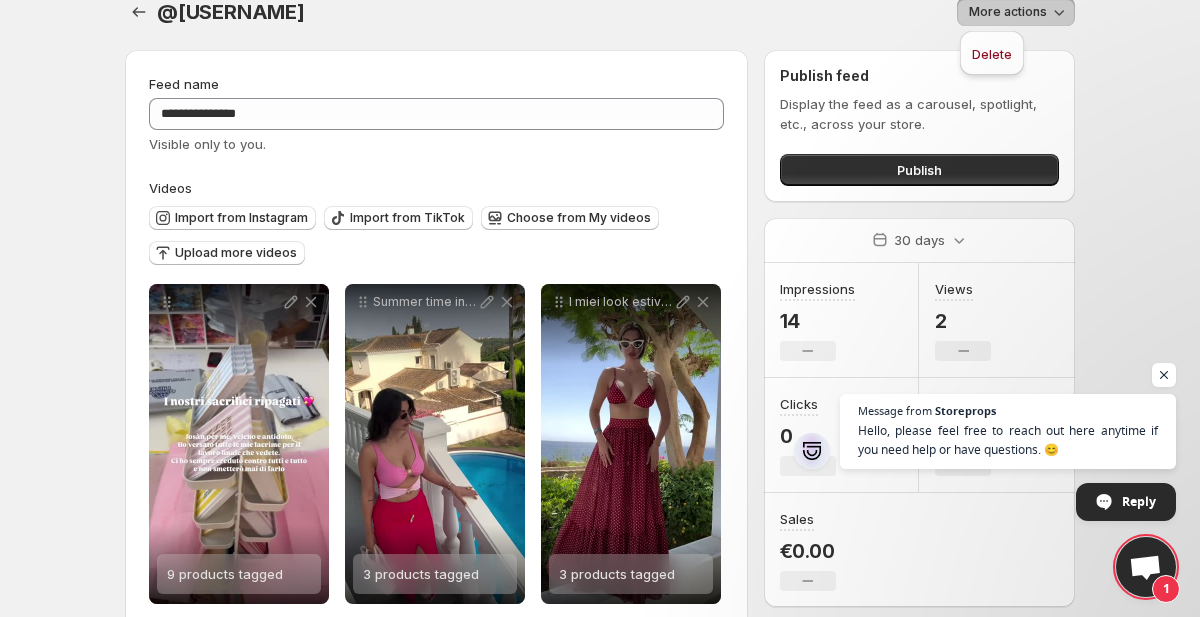 click on "More actions" at bounding box center [1008, 12] 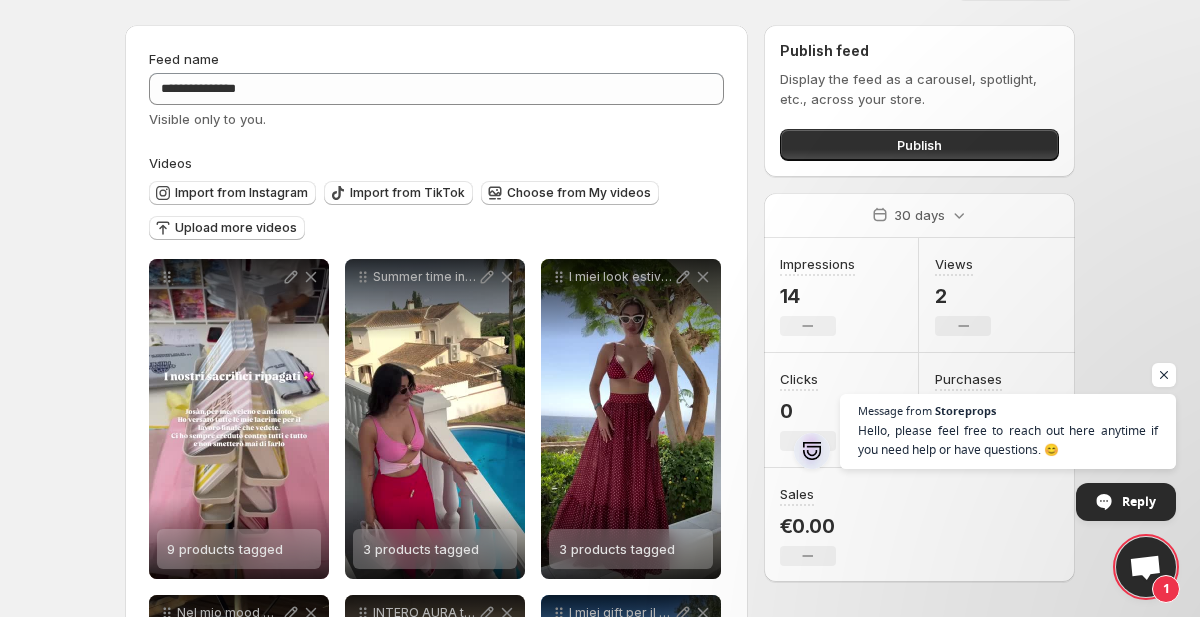 scroll, scrollTop: 0, scrollLeft: 0, axis: both 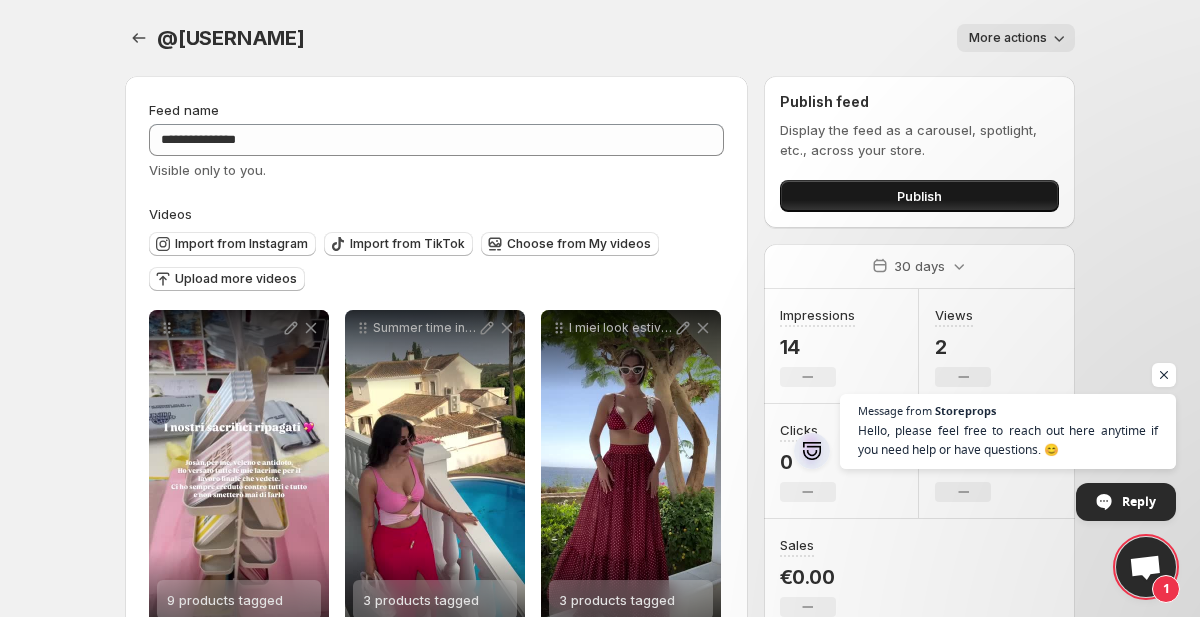 click on "Publish" at bounding box center [919, 196] 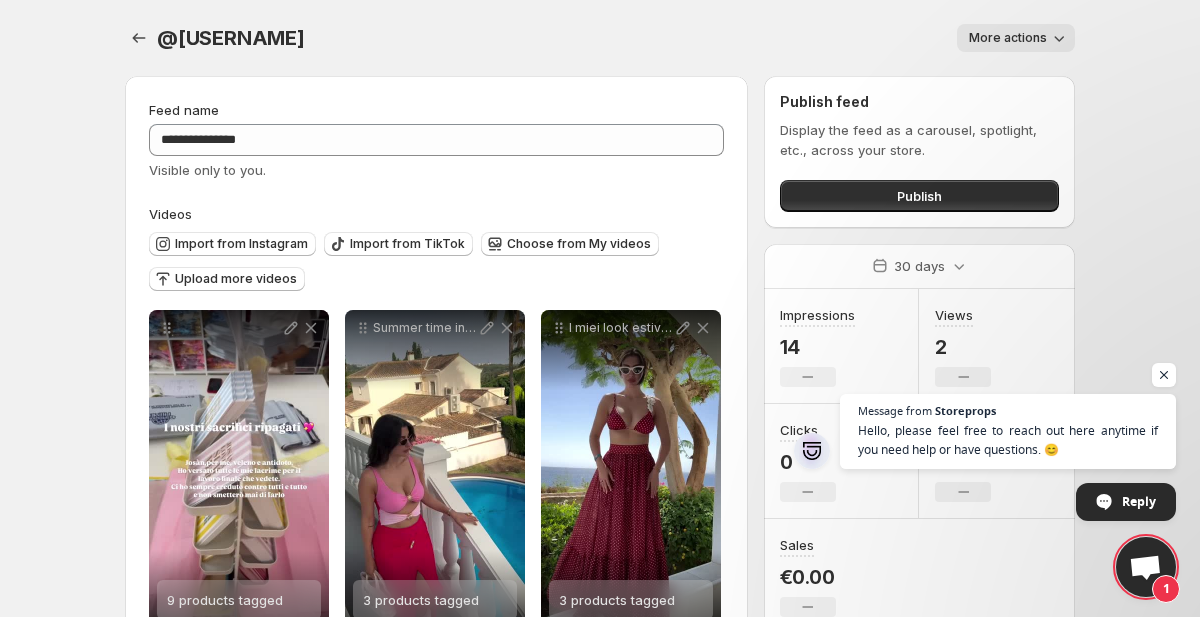 click at bounding box center [1145, 569] 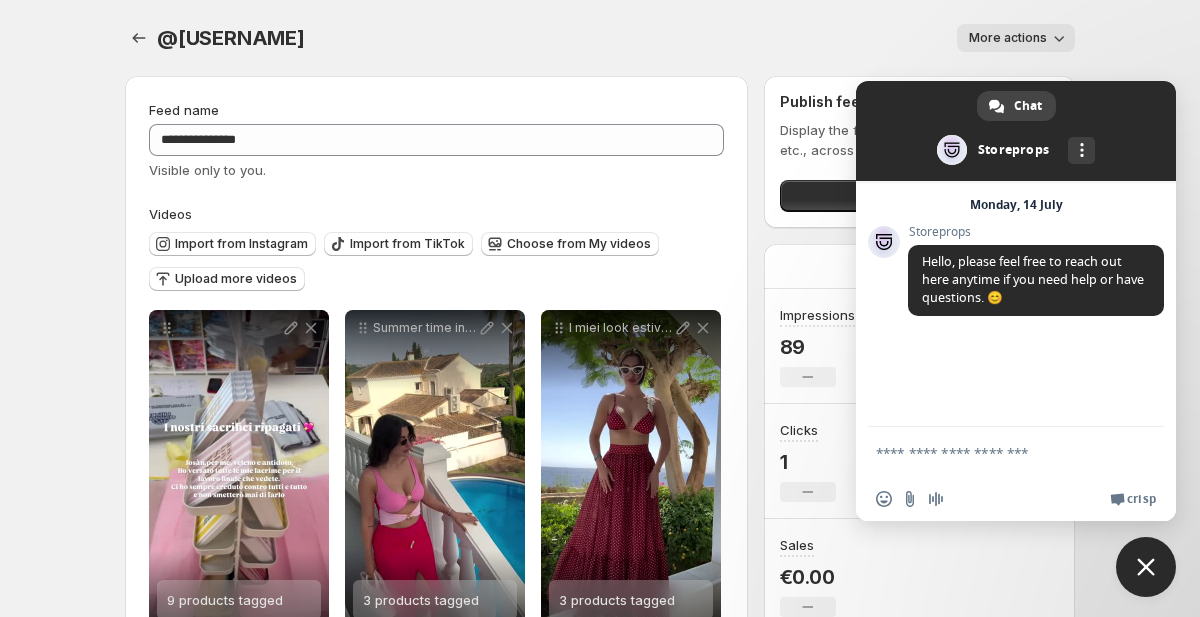 click on "@[USERNAME]. This page is ready @[USERNAME] More actions More actions More actions" at bounding box center (600, 38) 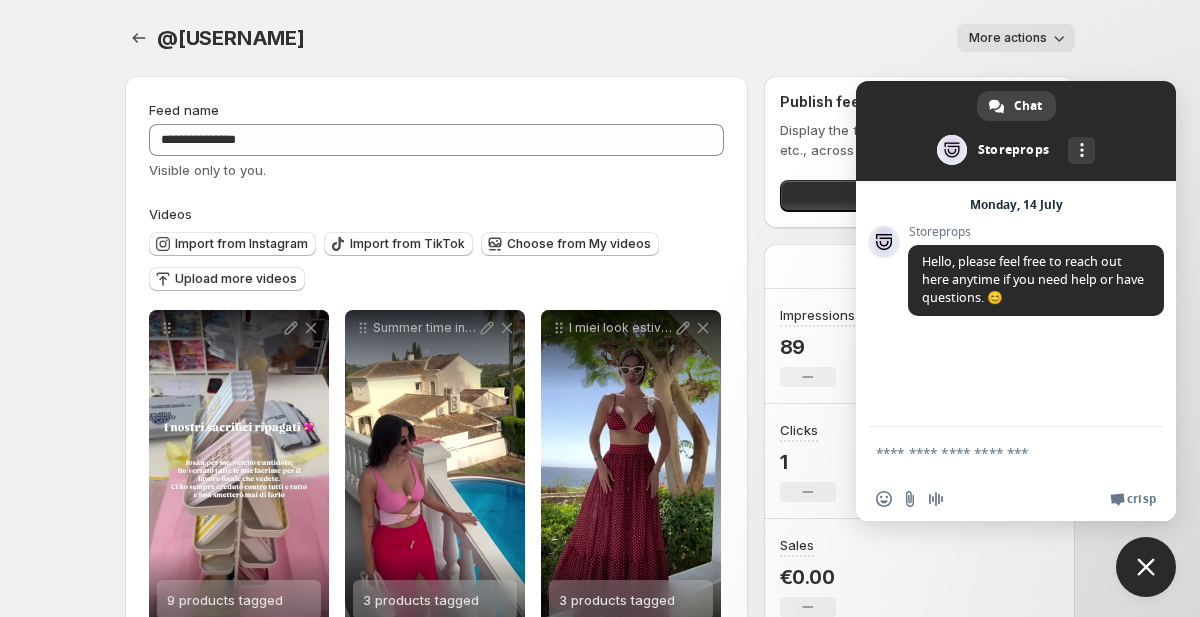 click on "**********" at bounding box center (600, 308) 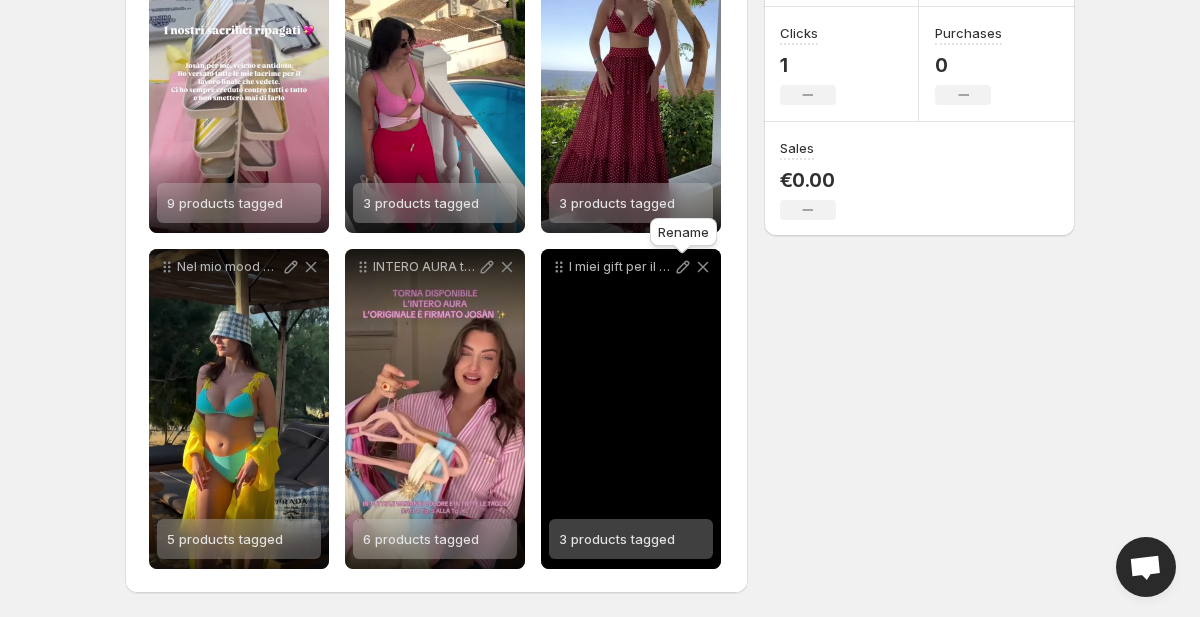 scroll, scrollTop: 0, scrollLeft: 0, axis: both 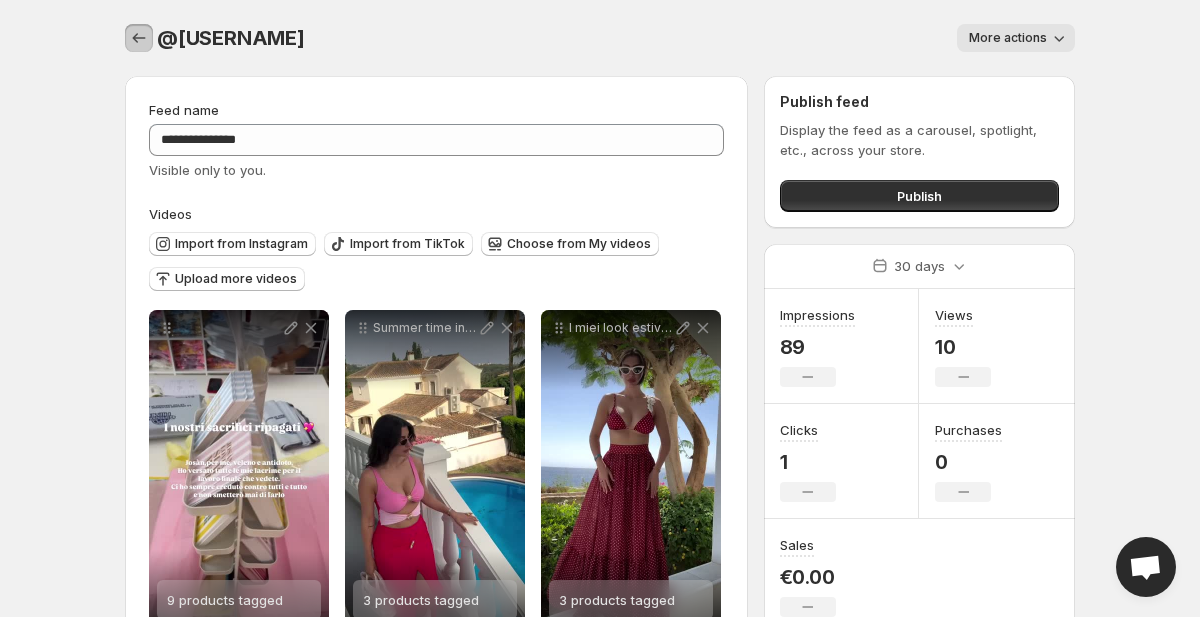 click at bounding box center [139, 38] 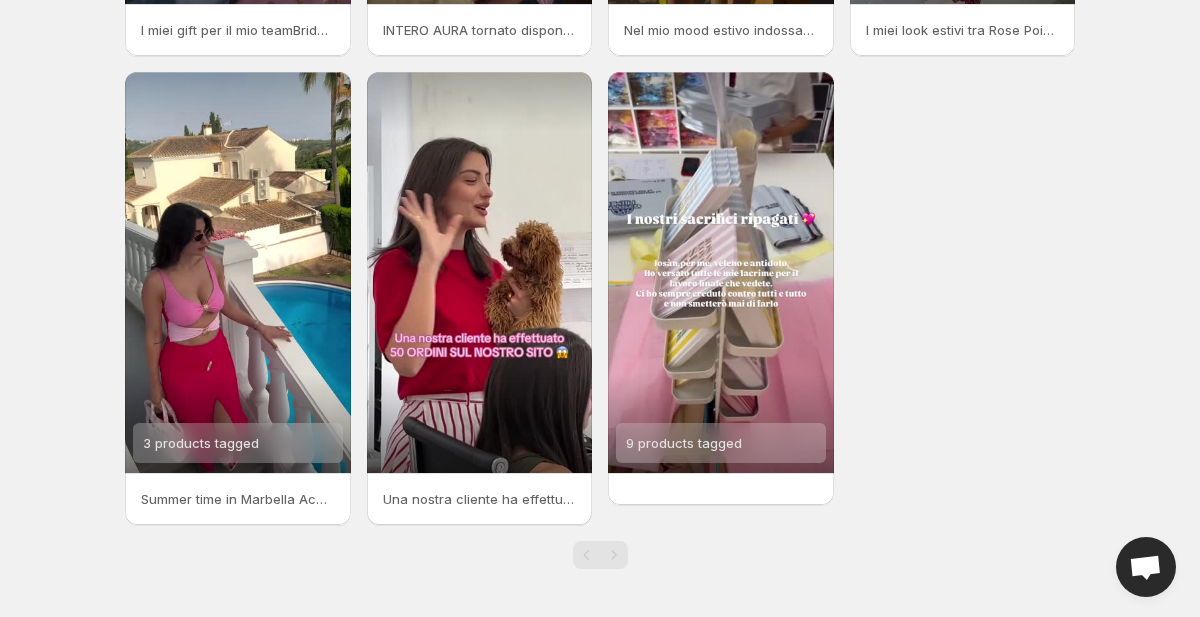 scroll, scrollTop: 0, scrollLeft: 0, axis: both 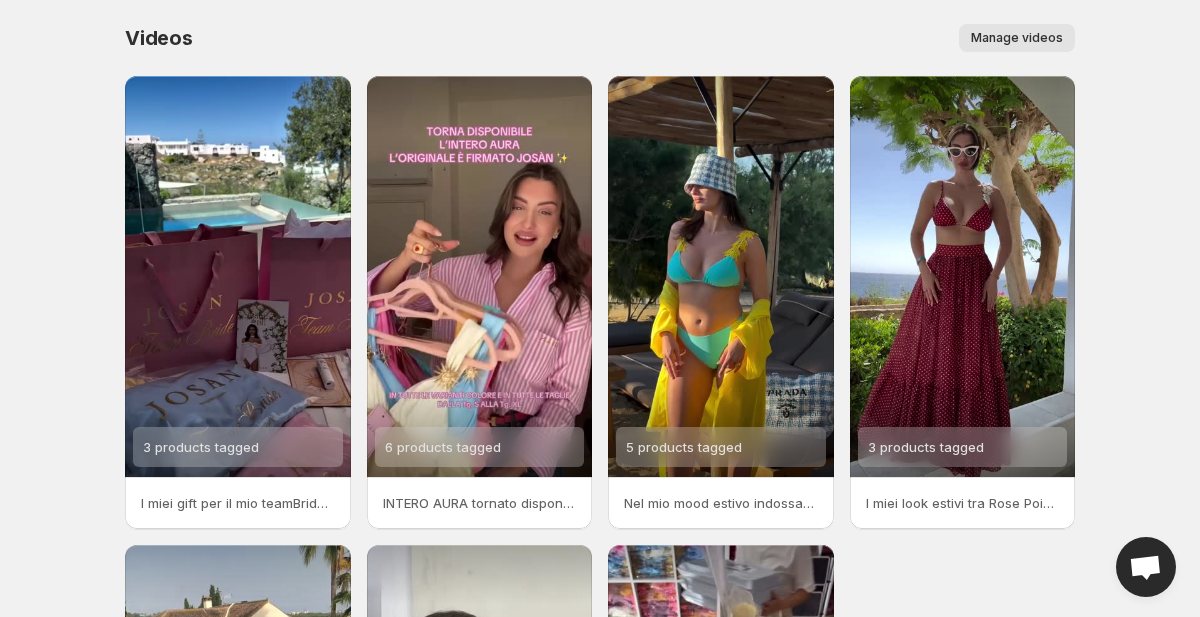 click on "Videos. This page is ready Videos Manage videos More actions Manage videos 3 products tagged I miei gift per il mio teamBride
Fatto con amore  vi piace Io adorooo
Sun-stick by [USERNAME]
Set personalizzato by [USERNAME] 6 products tagged INTERO AURA  tornato disponibile in tutte le varianti colore su www[USERNAME] 5 products tagged Nel mio mood estivo indossando il Coordinato Syrena Bikini  Kimono nella colorazione Amalfi  che chicccc 3 products tagged I miei look estivi tra Rose  Pois  qual  il tuo preferito 3 products tagged Summer time in Marbella
Acquistano il Coordinato Intero Alba  Gonna Nodo riceverete in regalo il mini pareo dello stesso colore e tessuto  non perdetevi questa occasione
Solo su www[USERNAME] Una nostra cliente ha effettuato 50 ORDINI sul nostro sito 9 products tagged" at bounding box center [600, 545] 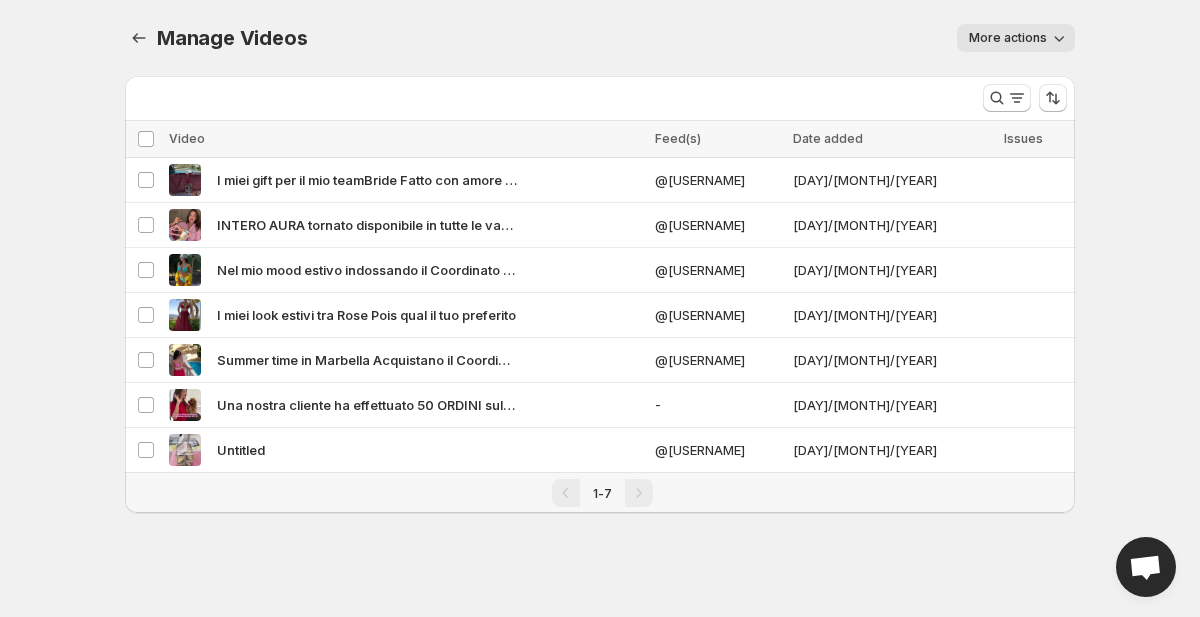 click on "More actions" at bounding box center (1016, 38) 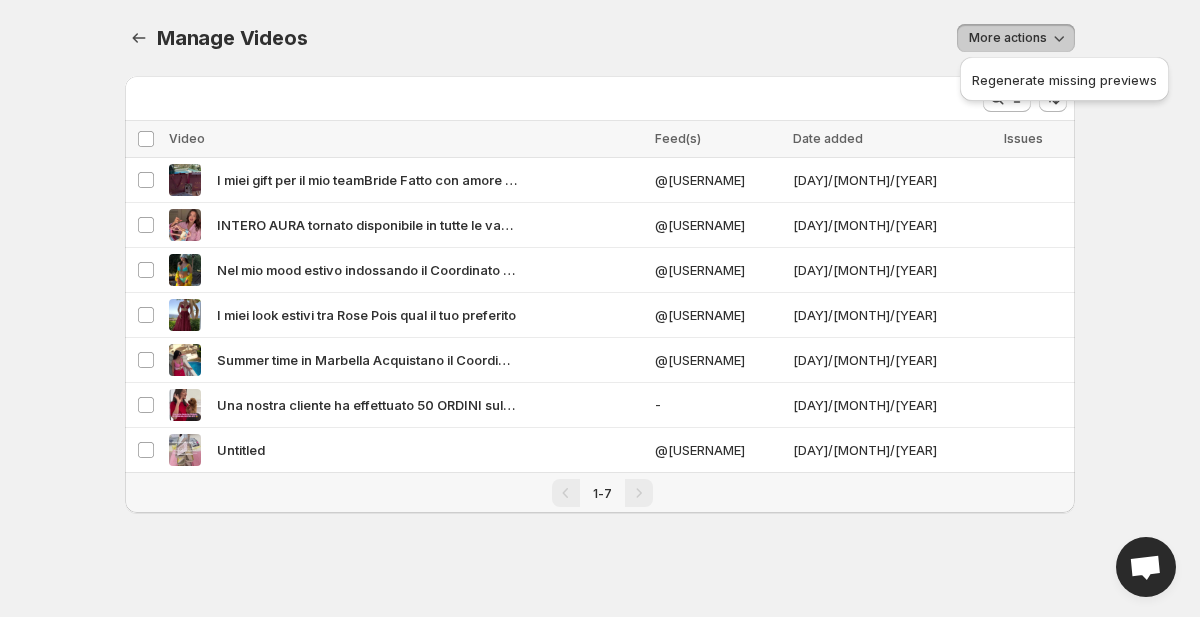 click on "More actions" at bounding box center (1008, 38) 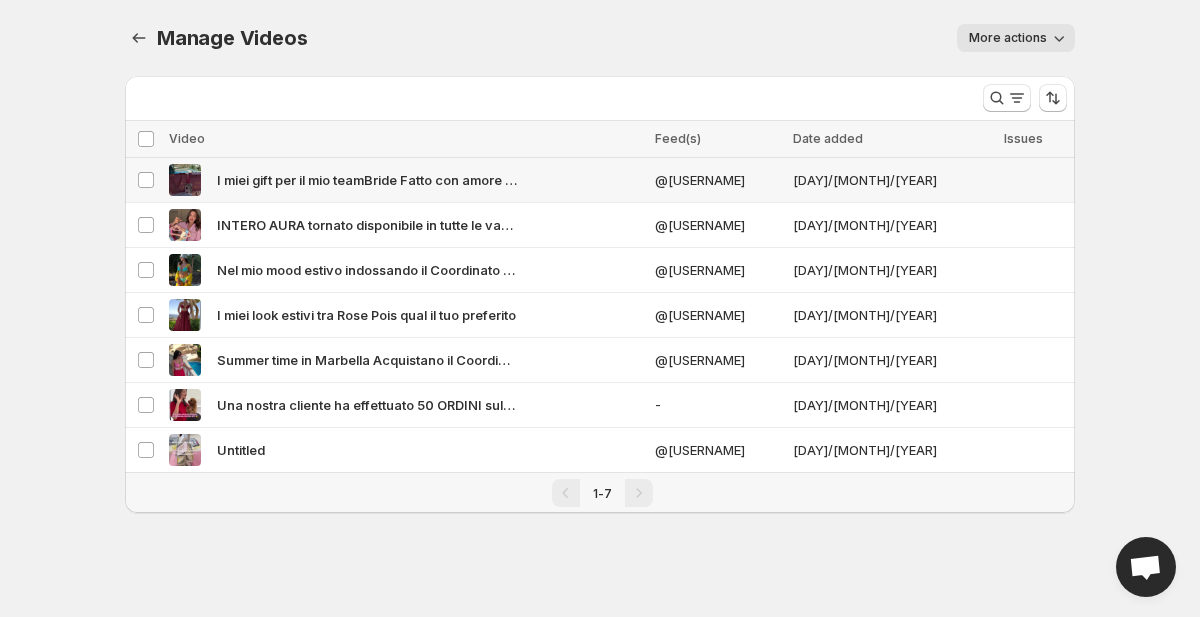 click on "I miei gift per il mio teamBride
Fatto con amore  vi piace Io adorooo
Sun-stick by [USERNAME]
Set personalizzato by [USERNAME]" at bounding box center (406, 180) 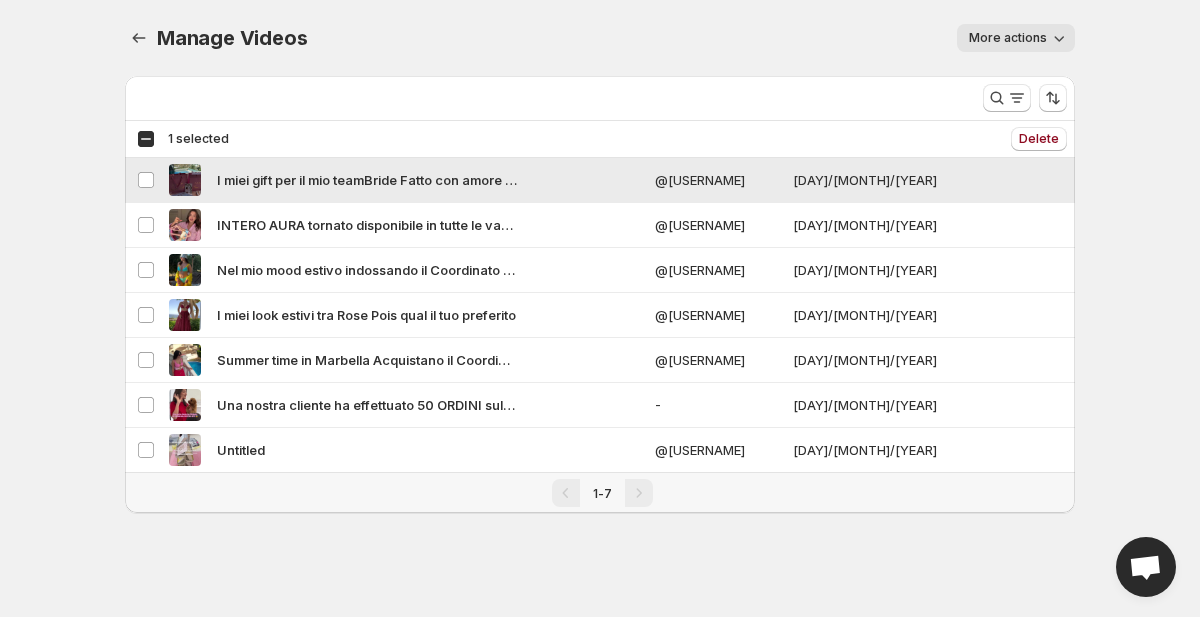click on "I miei gift per il mio teamBride
Fatto con amore  vi piace Io adorooo
Sun-stick by [USERNAME]
Set personalizzato by [USERNAME]" at bounding box center [406, 180] 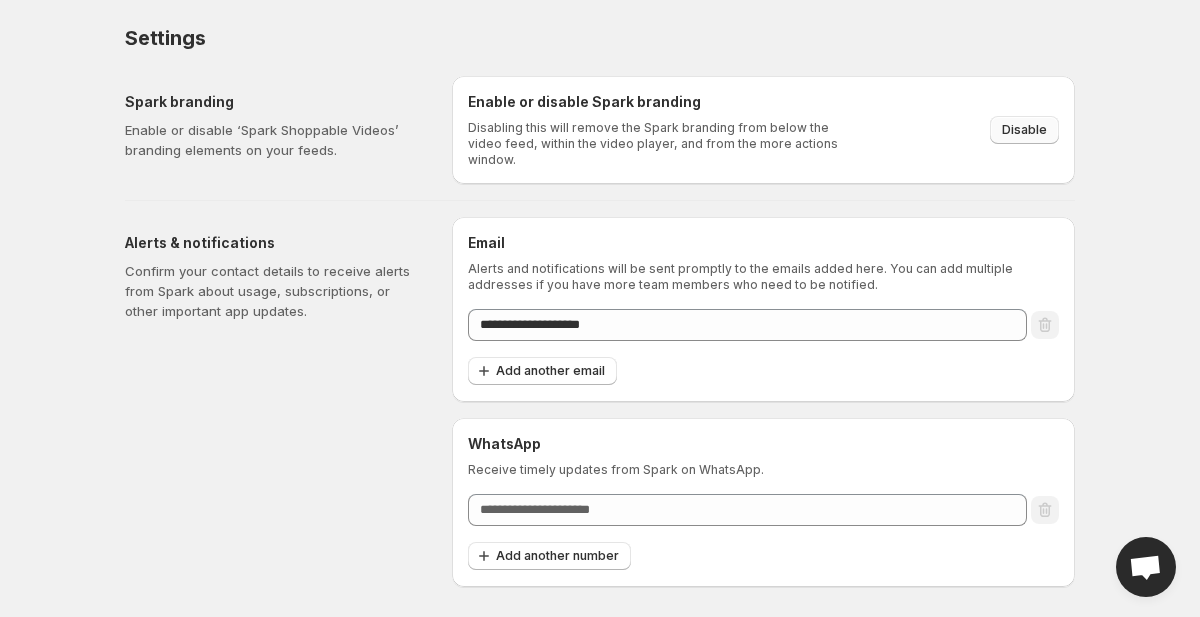 click on "Disable" at bounding box center (1024, 130) 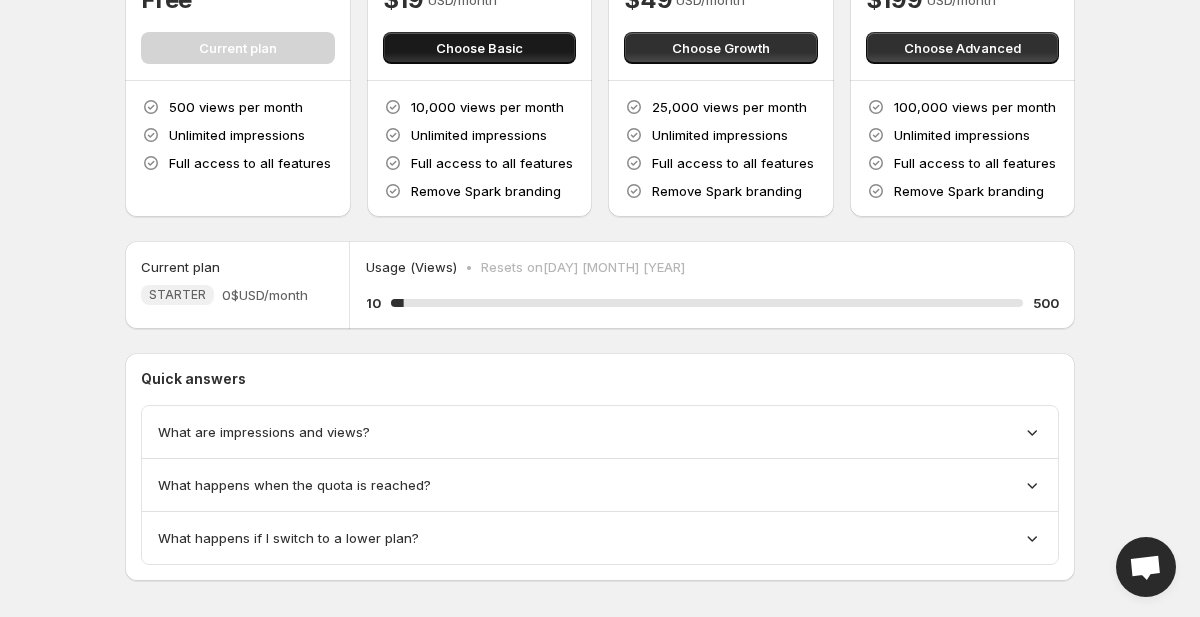scroll, scrollTop: 200, scrollLeft: 0, axis: vertical 